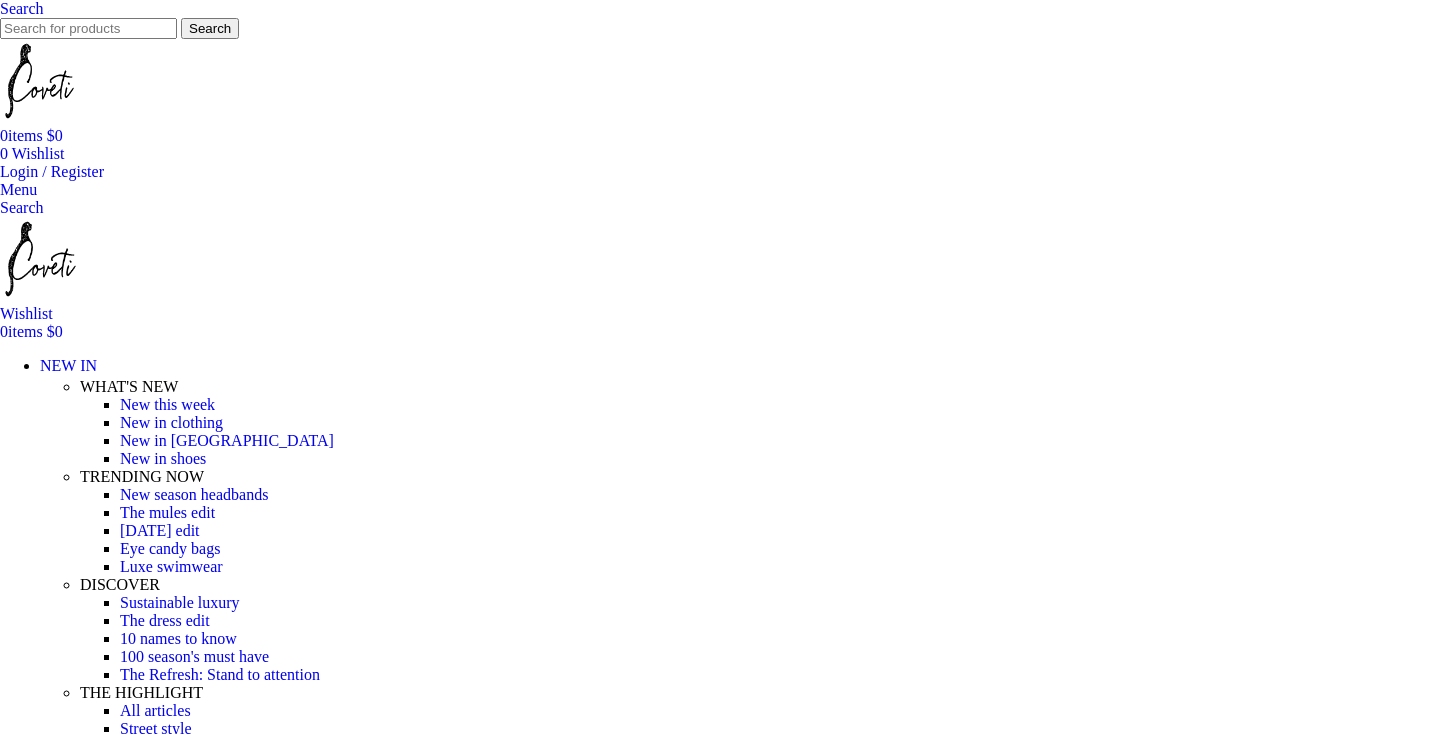scroll, scrollTop: 0, scrollLeft: 0, axis: both 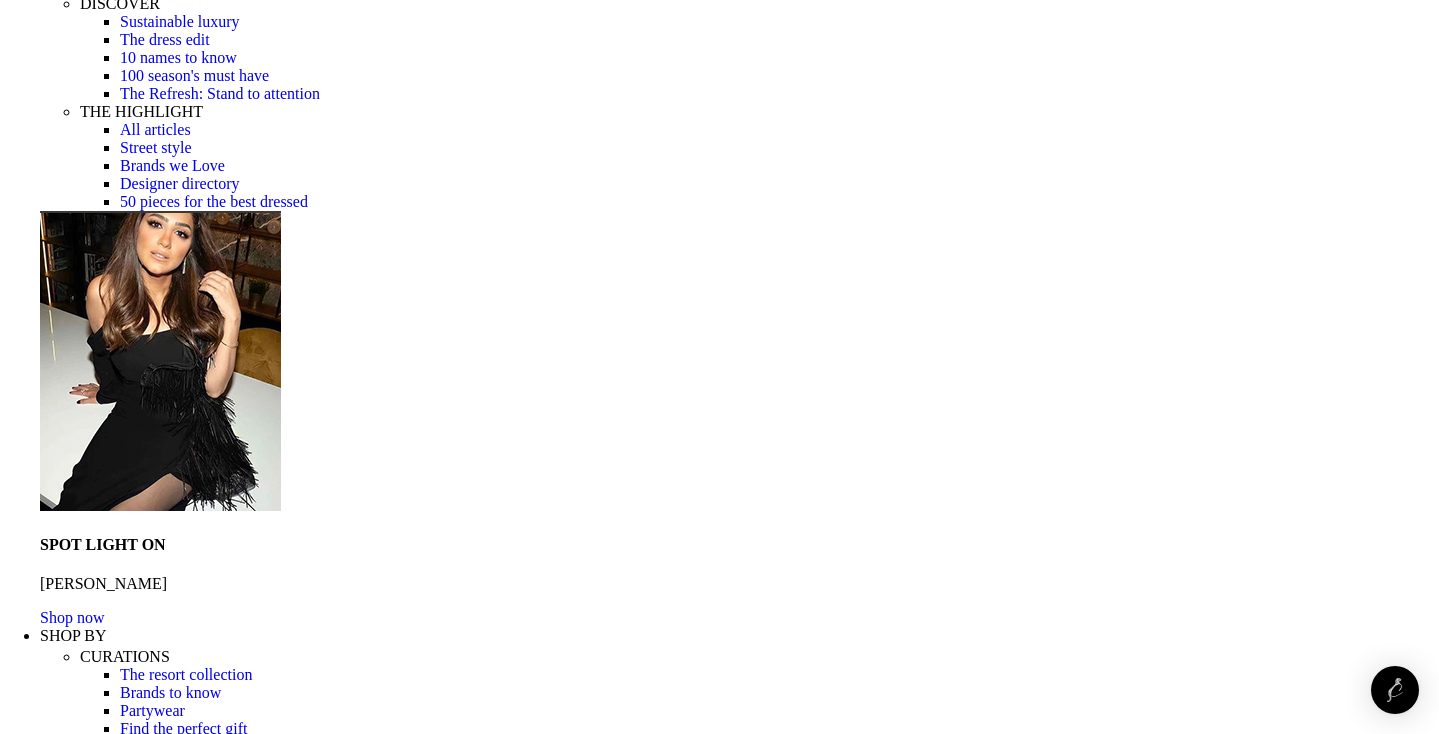 click at bounding box center [719, 17232] 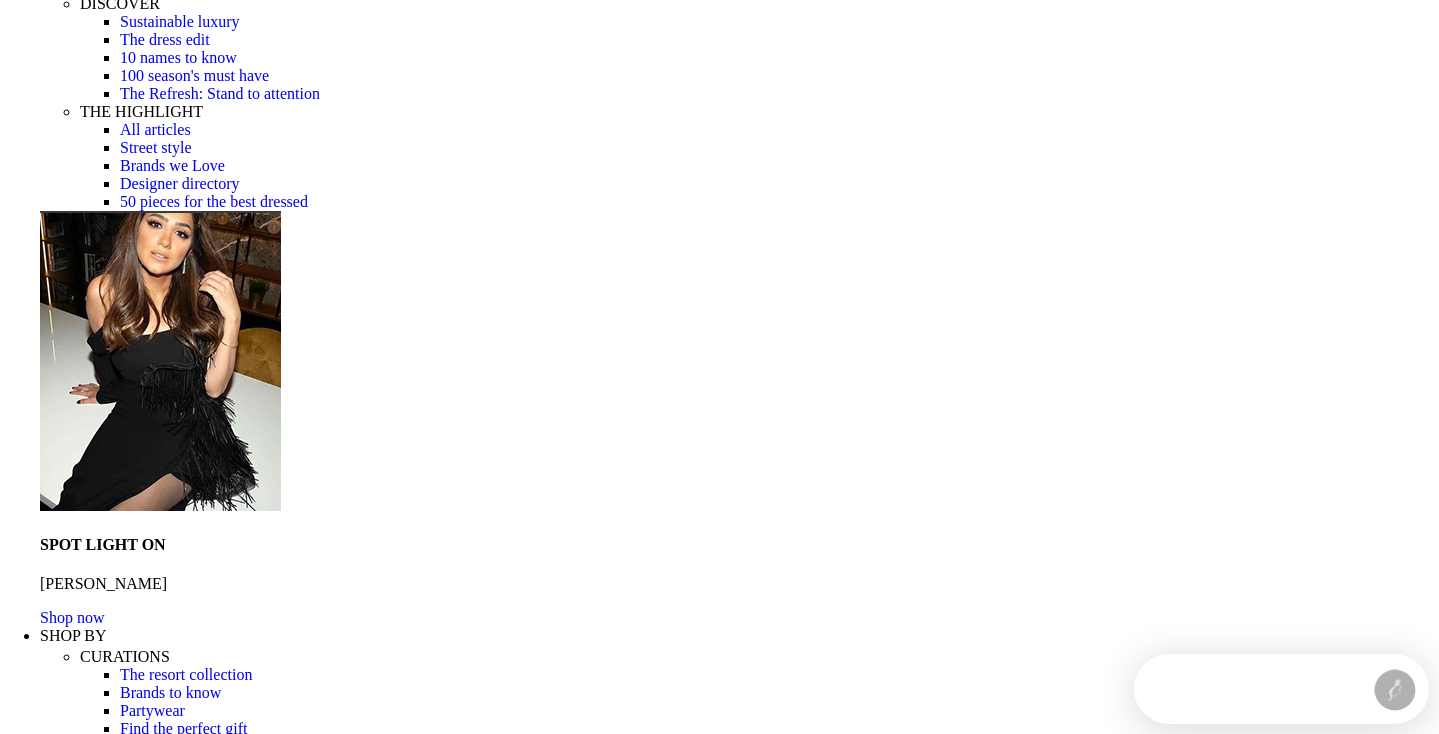 scroll, scrollTop: 0, scrollLeft: 0, axis: both 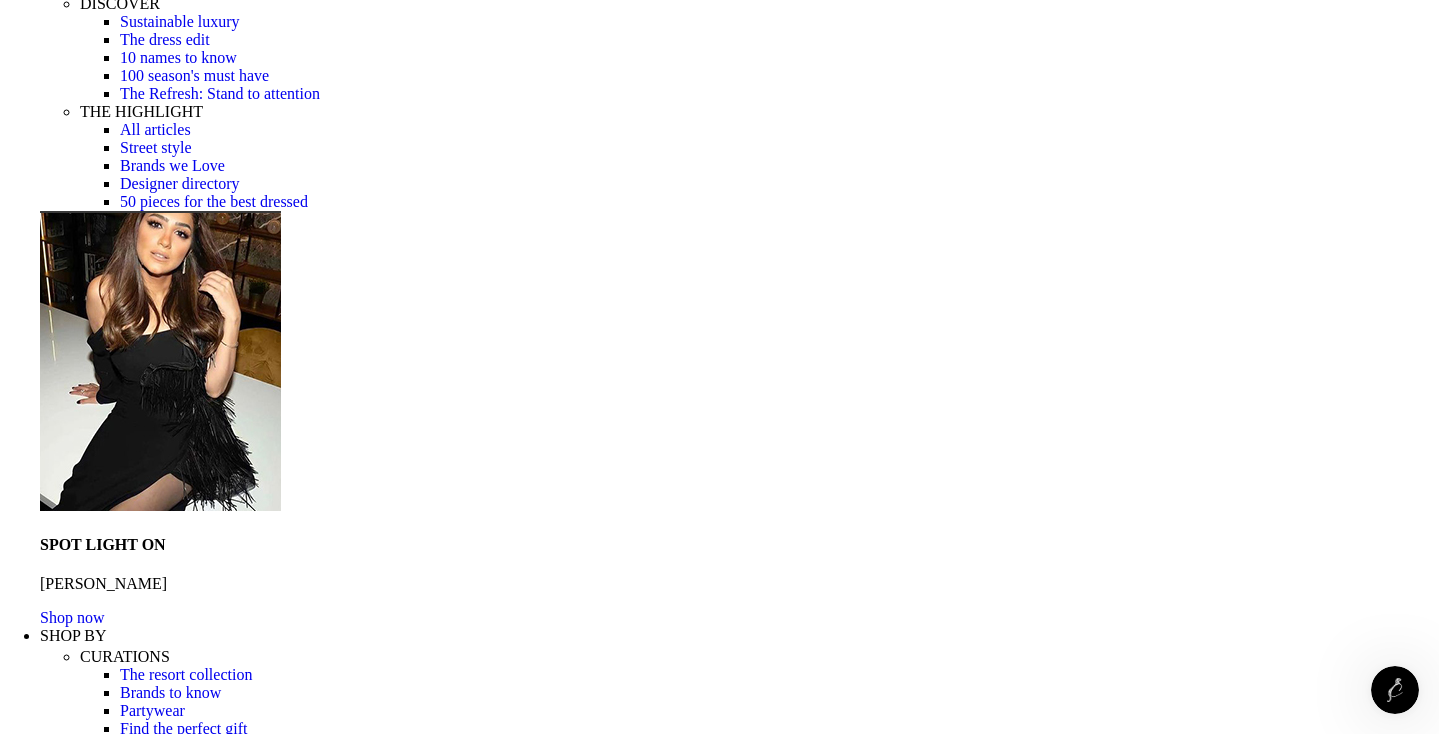 click at bounding box center [719, 17497] 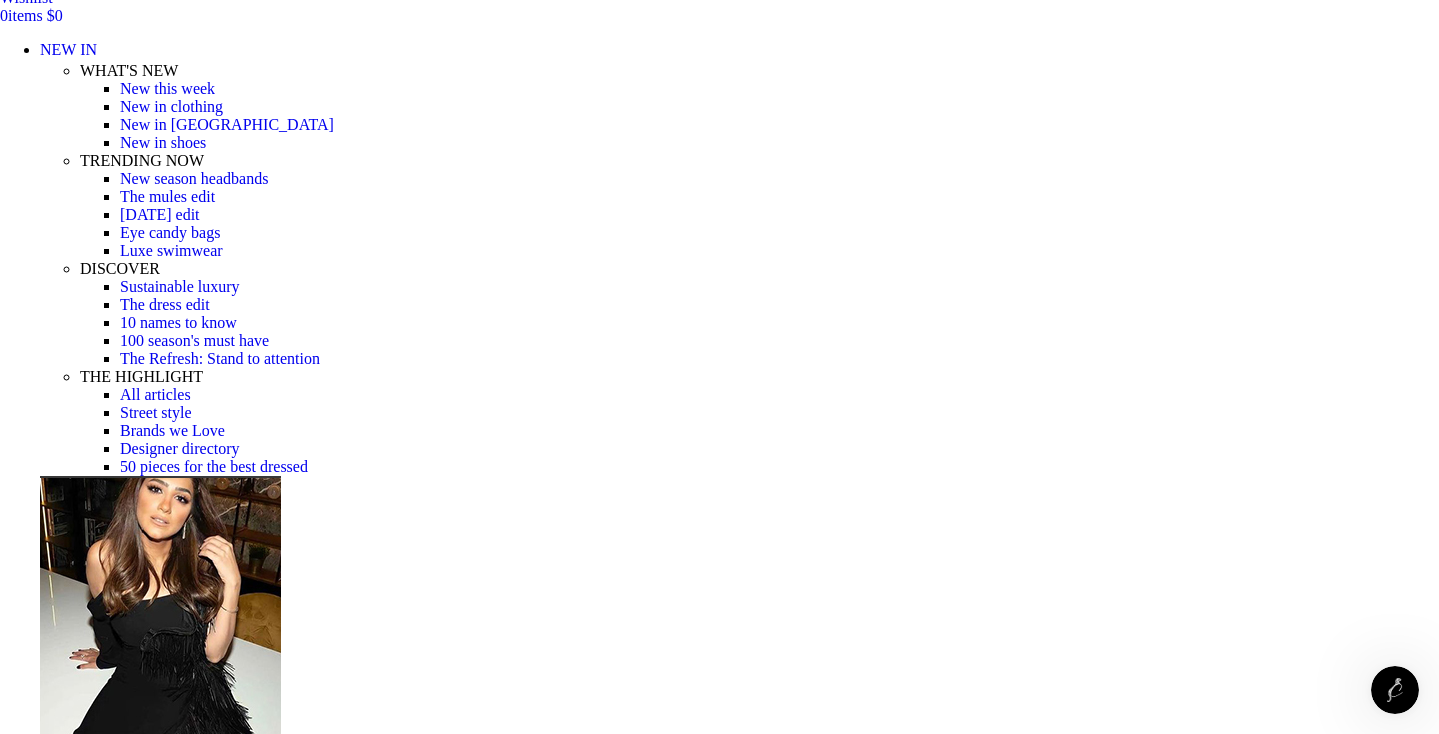 scroll, scrollTop: 175, scrollLeft: 0, axis: vertical 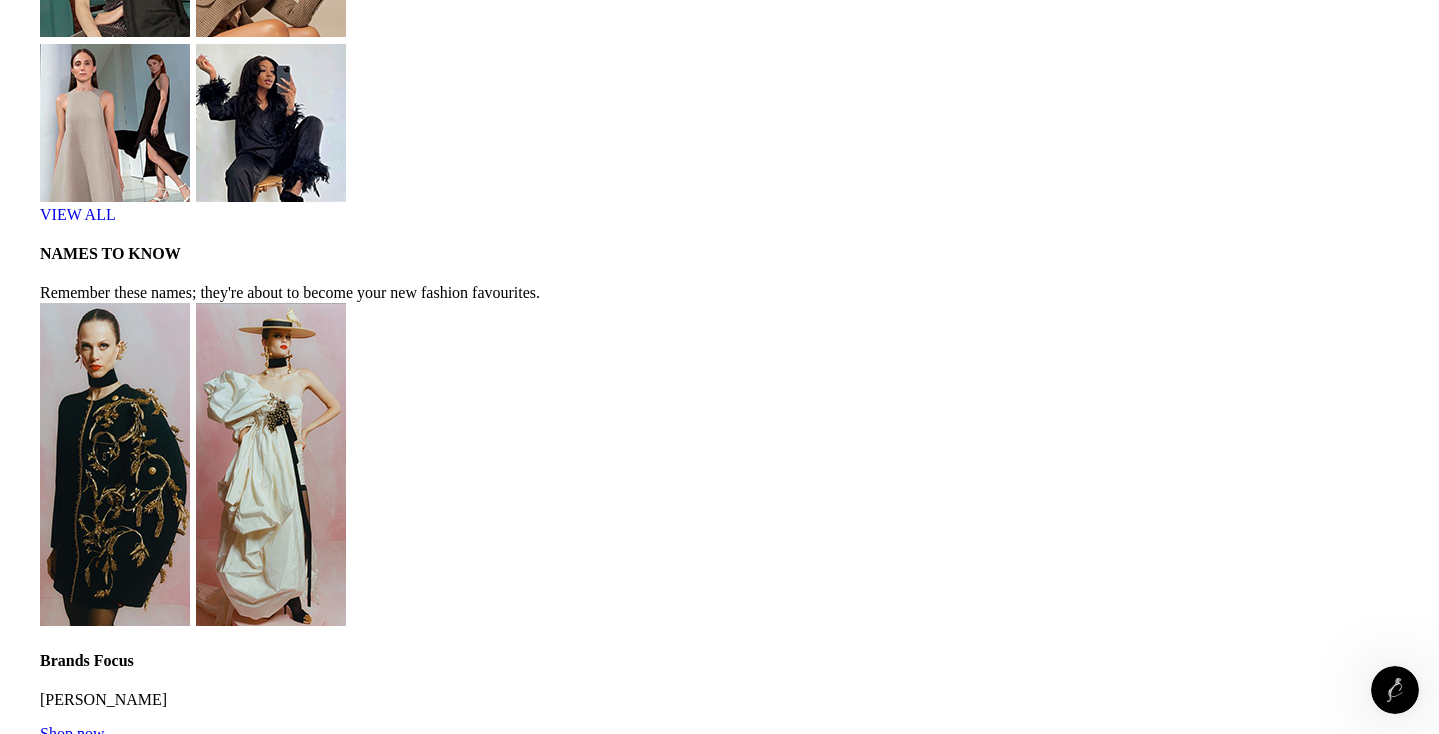 click on "Return Center" at bounding box center [85, 19760] 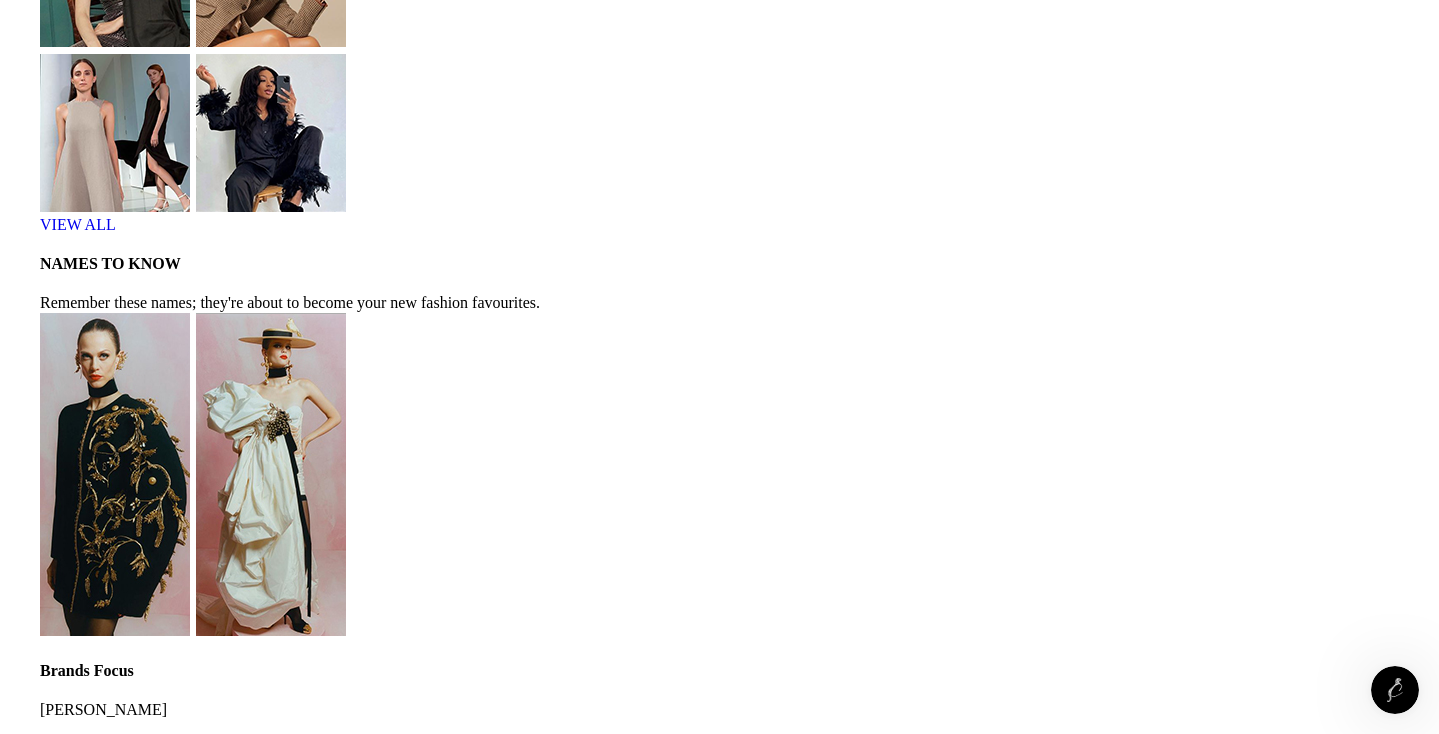 scroll, scrollTop: 0, scrollLeft: 2737, axis: horizontal 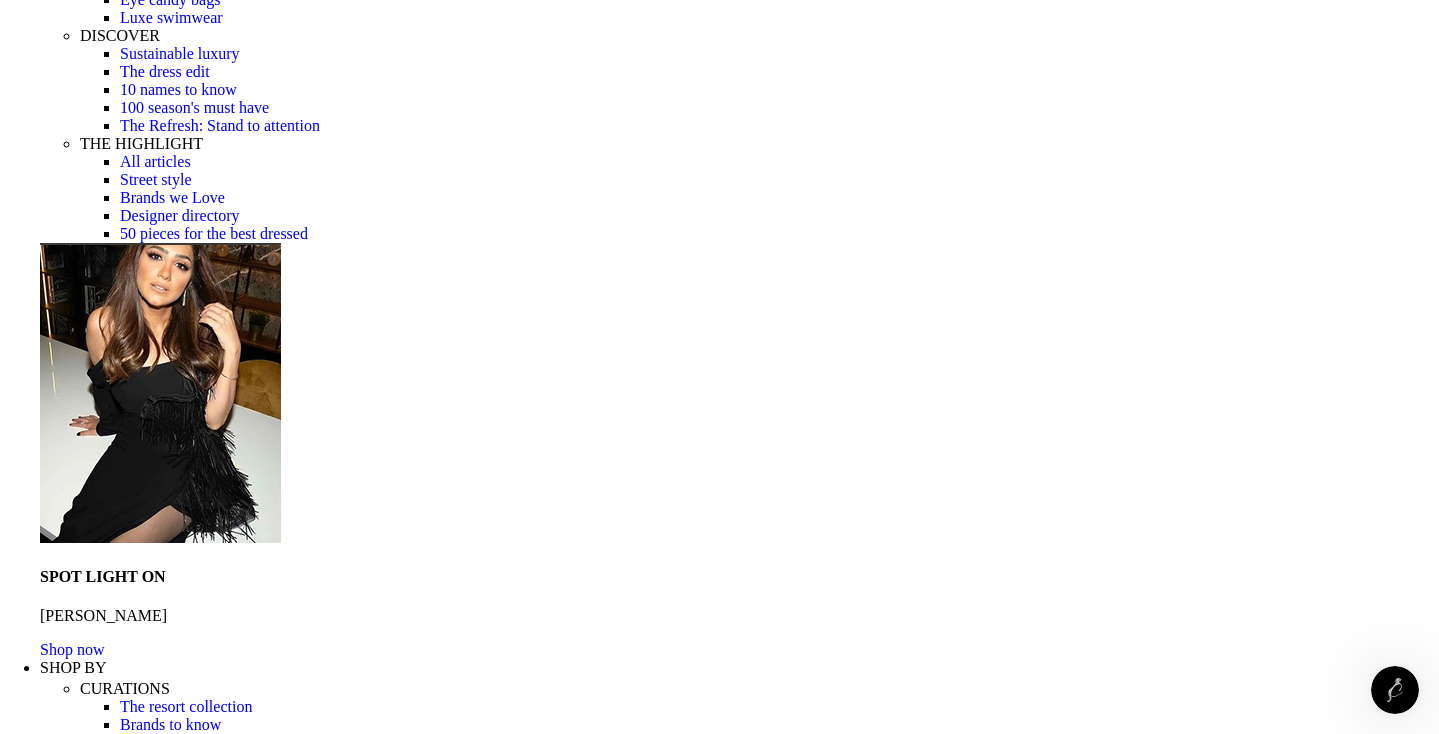 click at bounding box center (82, 19552) 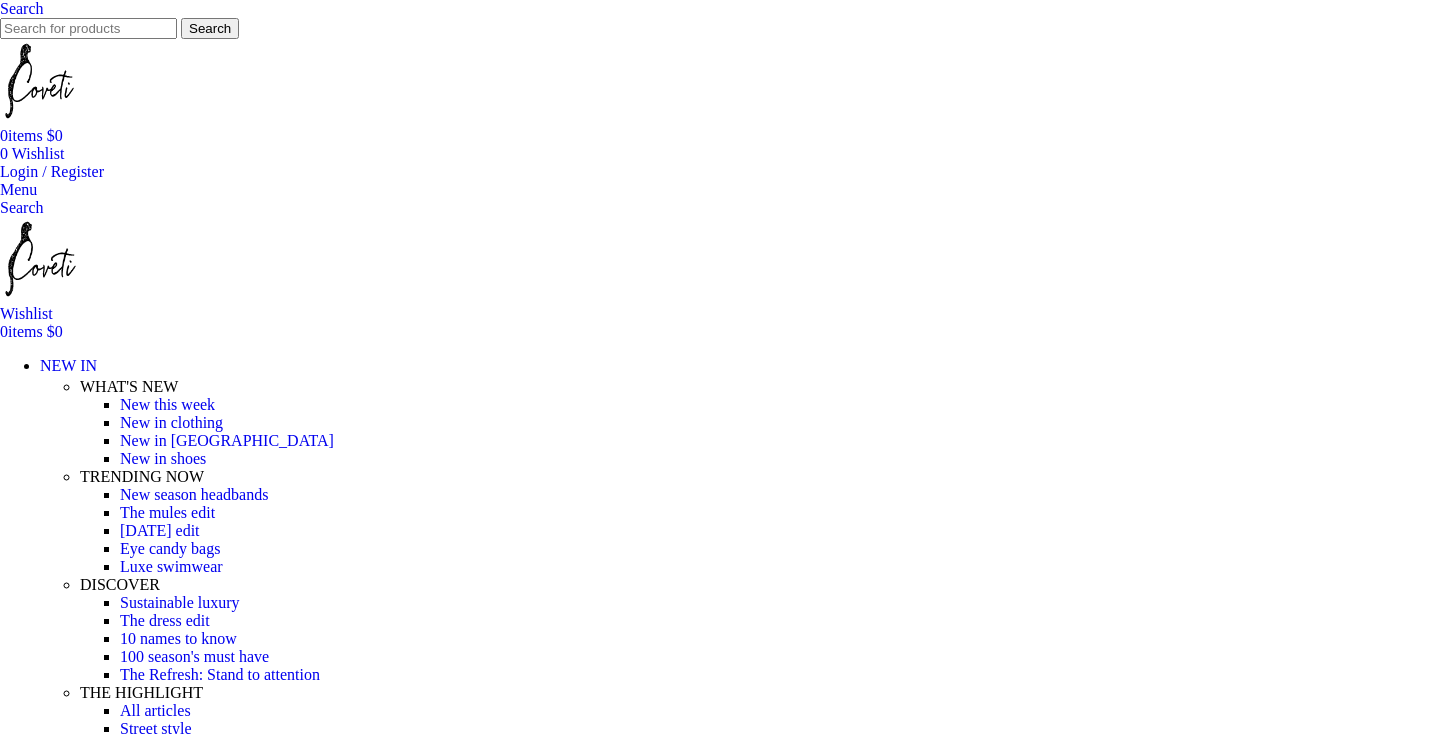 scroll, scrollTop: 0, scrollLeft: 0, axis: both 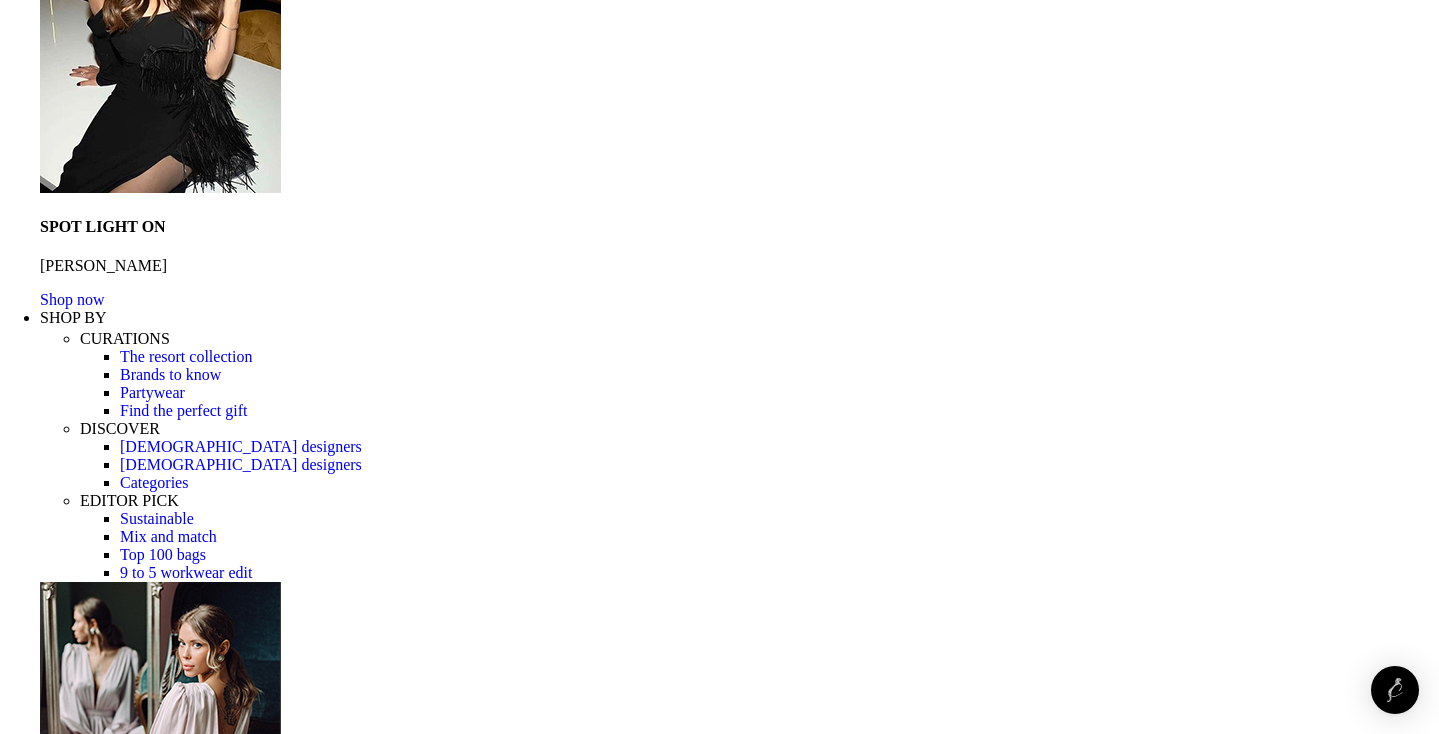 click on "Shipping & Returns" at bounding box center (104, 19257) 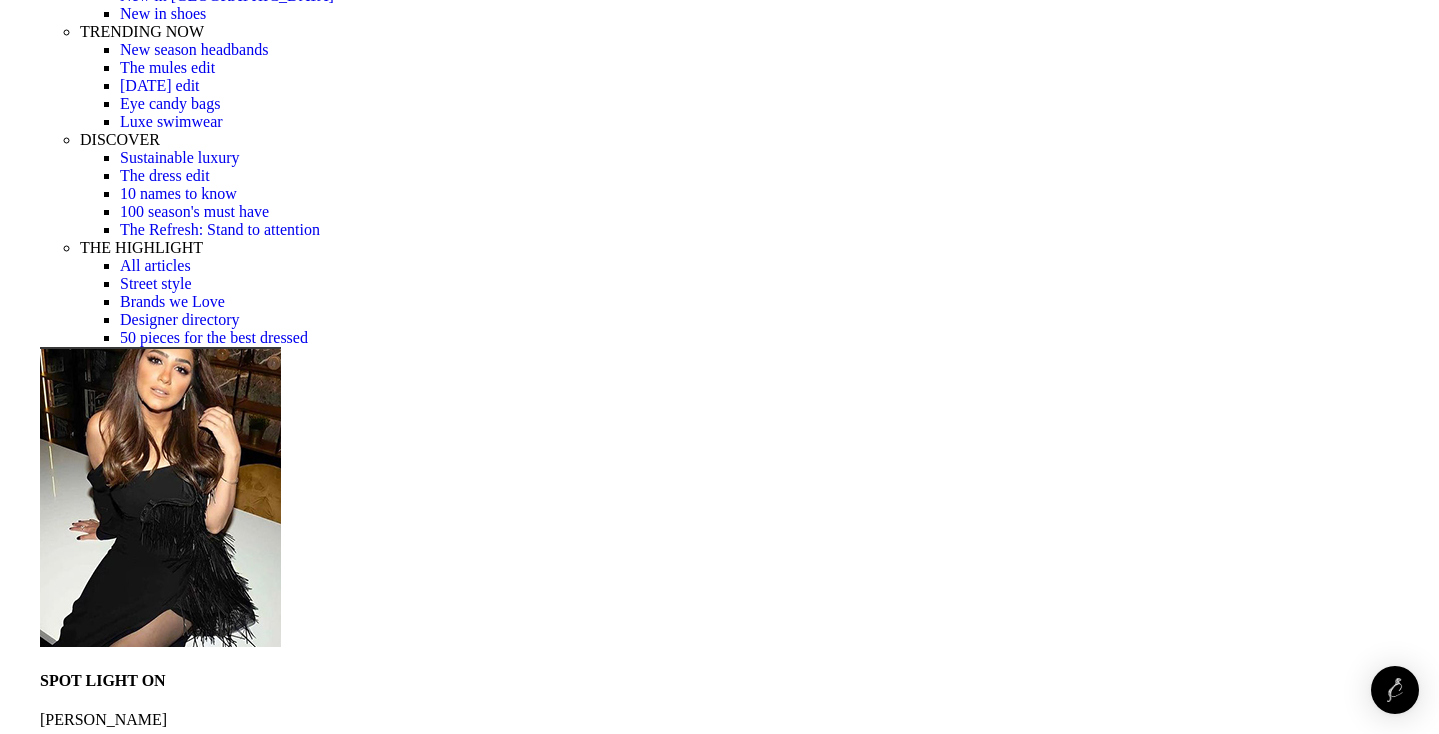 scroll, scrollTop: 443, scrollLeft: 0, axis: vertical 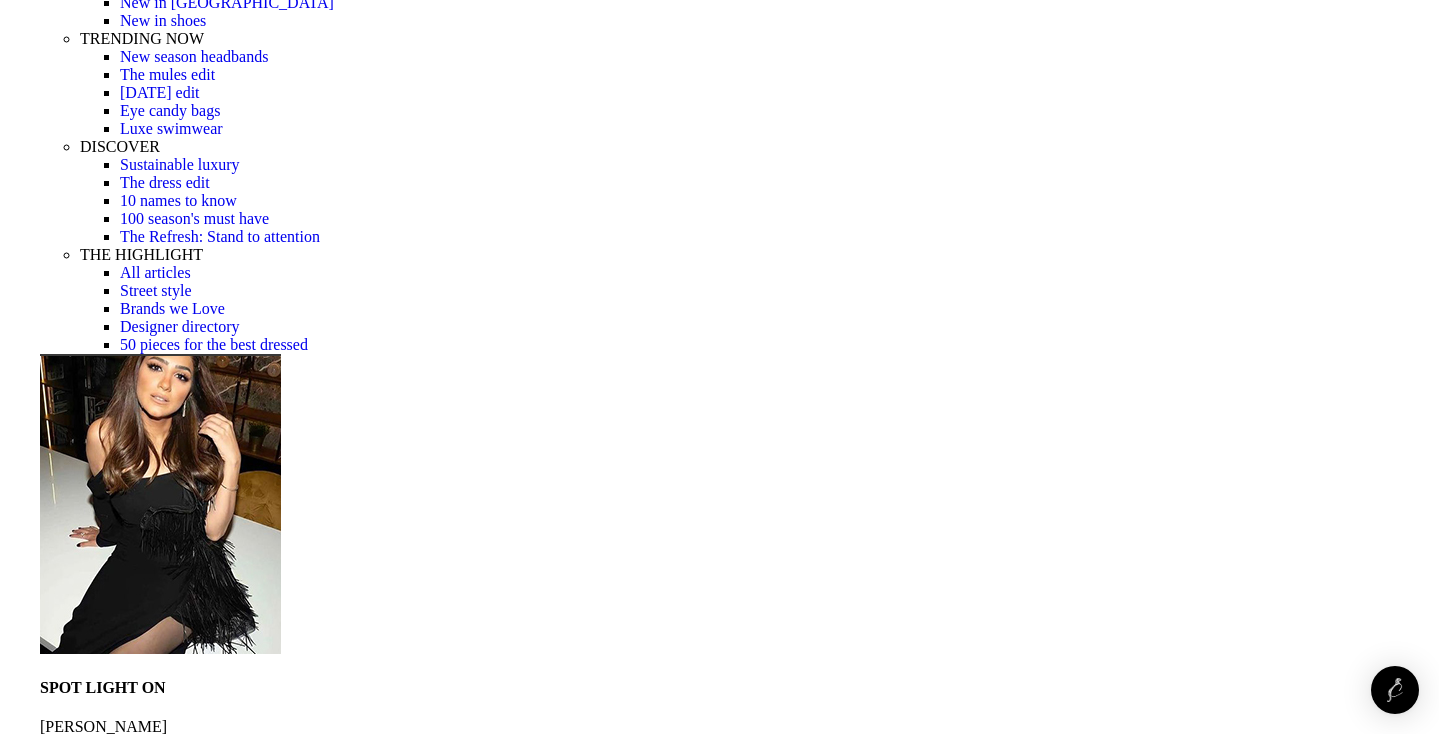 click at bounding box center [719, 17375] 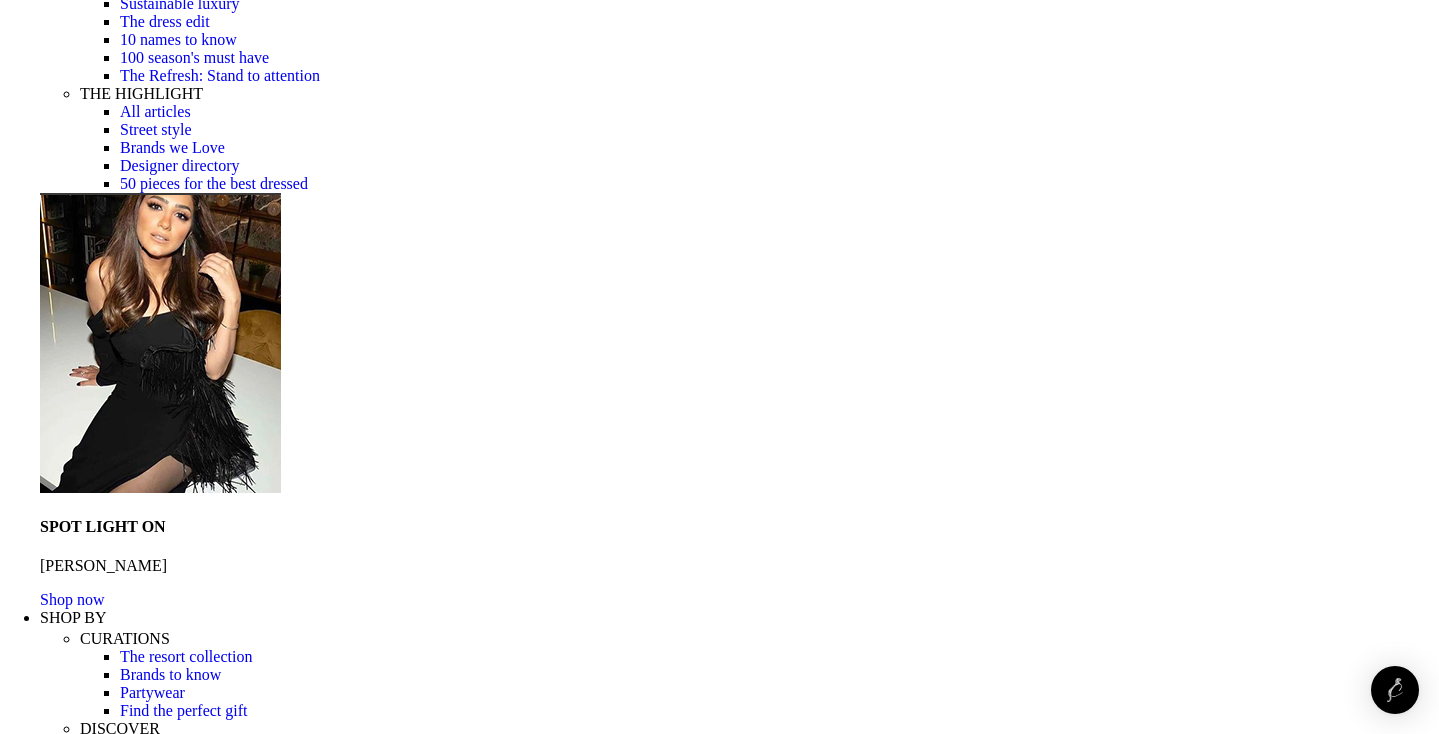 scroll, scrollTop: 589, scrollLeft: 0, axis: vertical 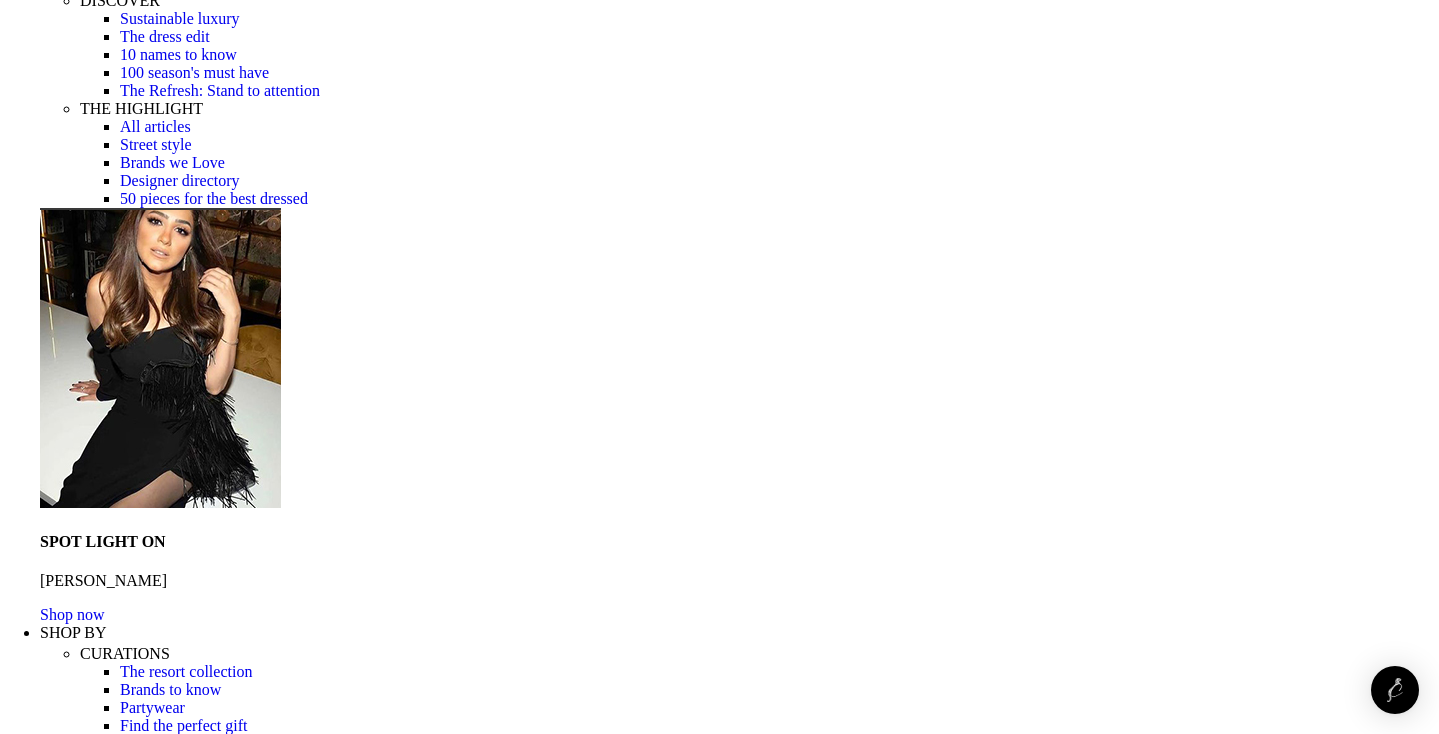 click at bounding box center [719, 17494] 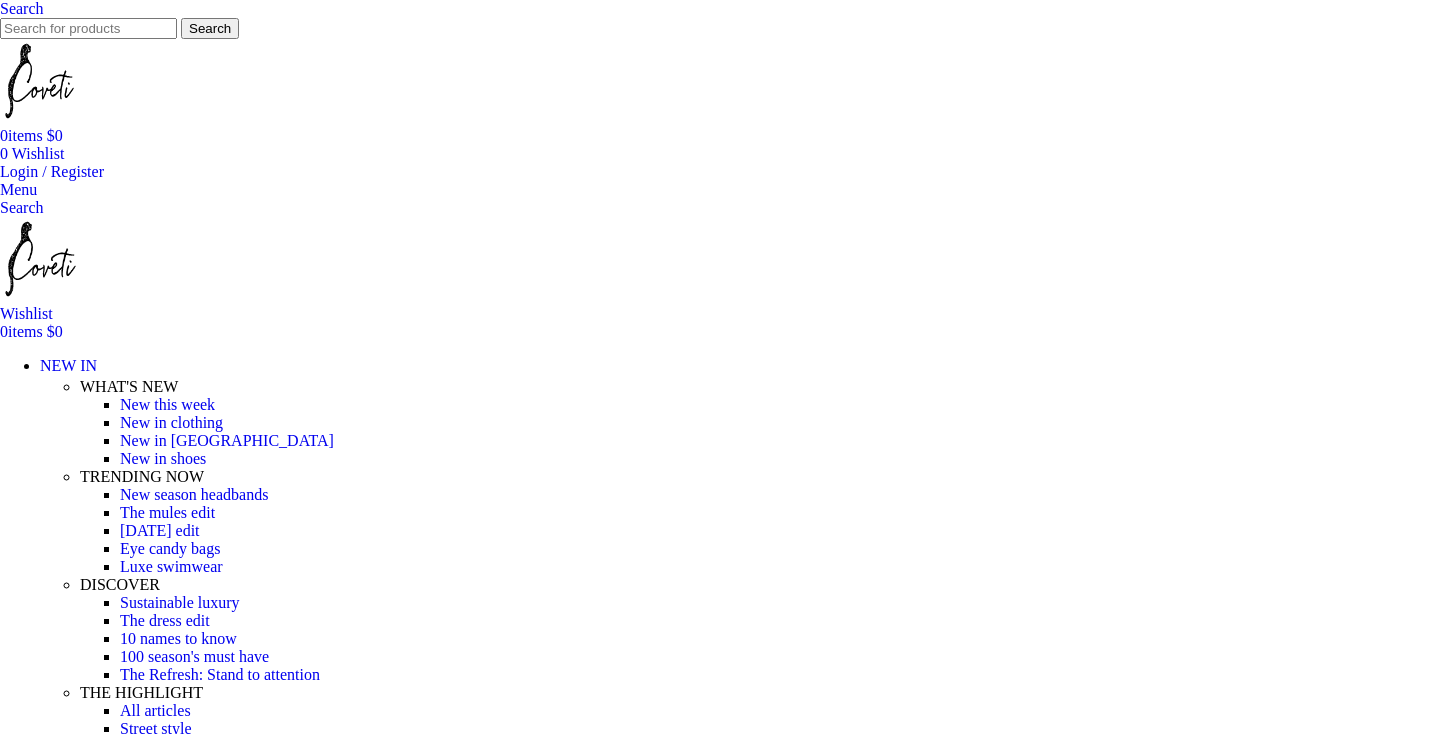 scroll, scrollTop: 0, scrollLeft: 0, axis: both 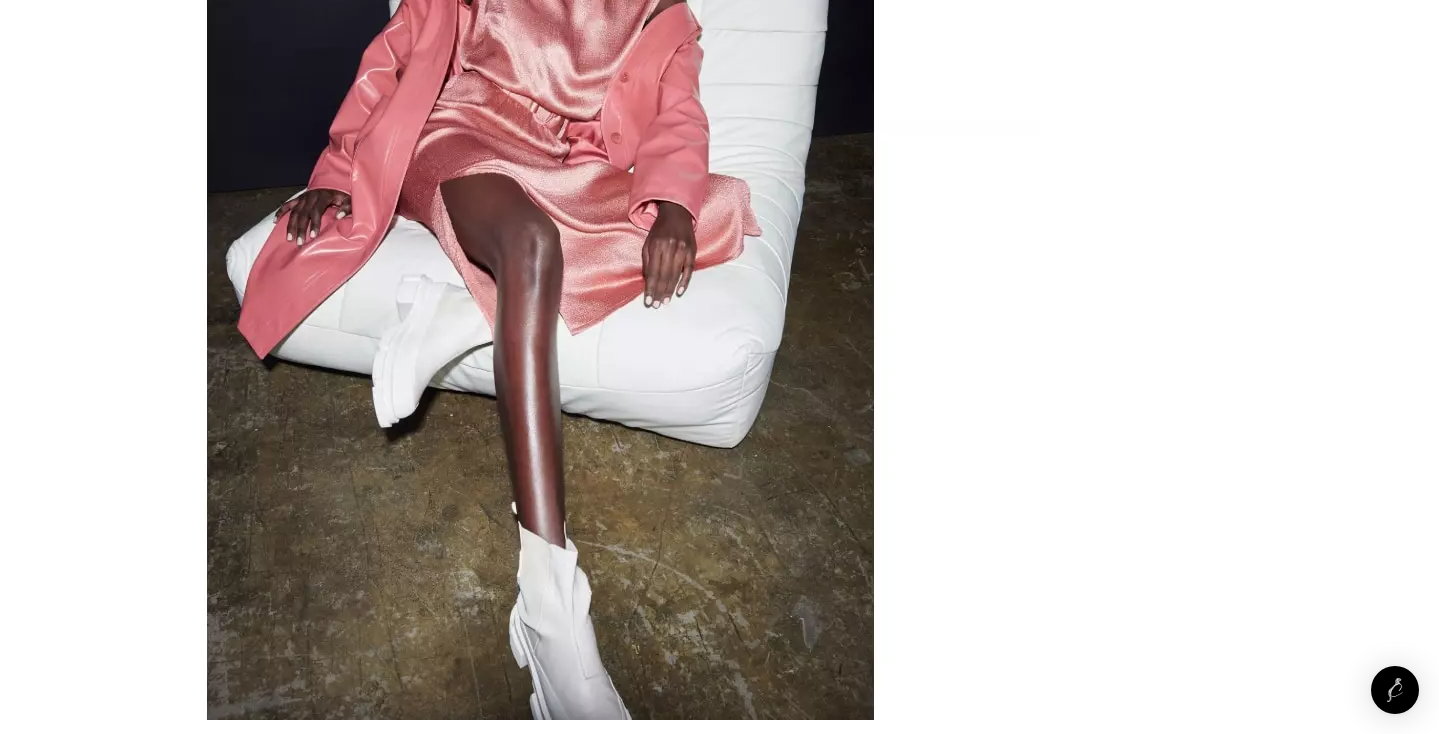 click on "2" at bounding box center [44, 54068] 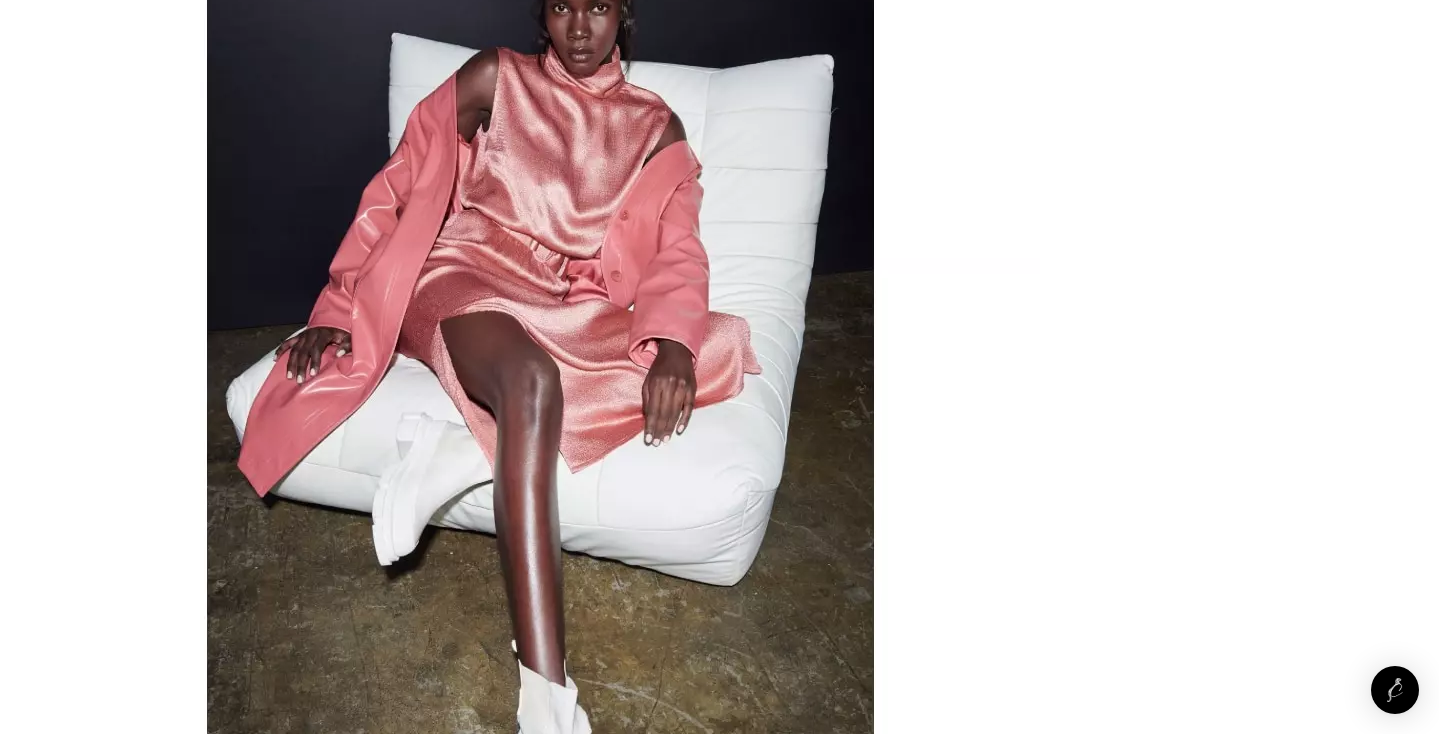 scroll, scrollTop: 7286, scrollLeft: 0, axis: vertical 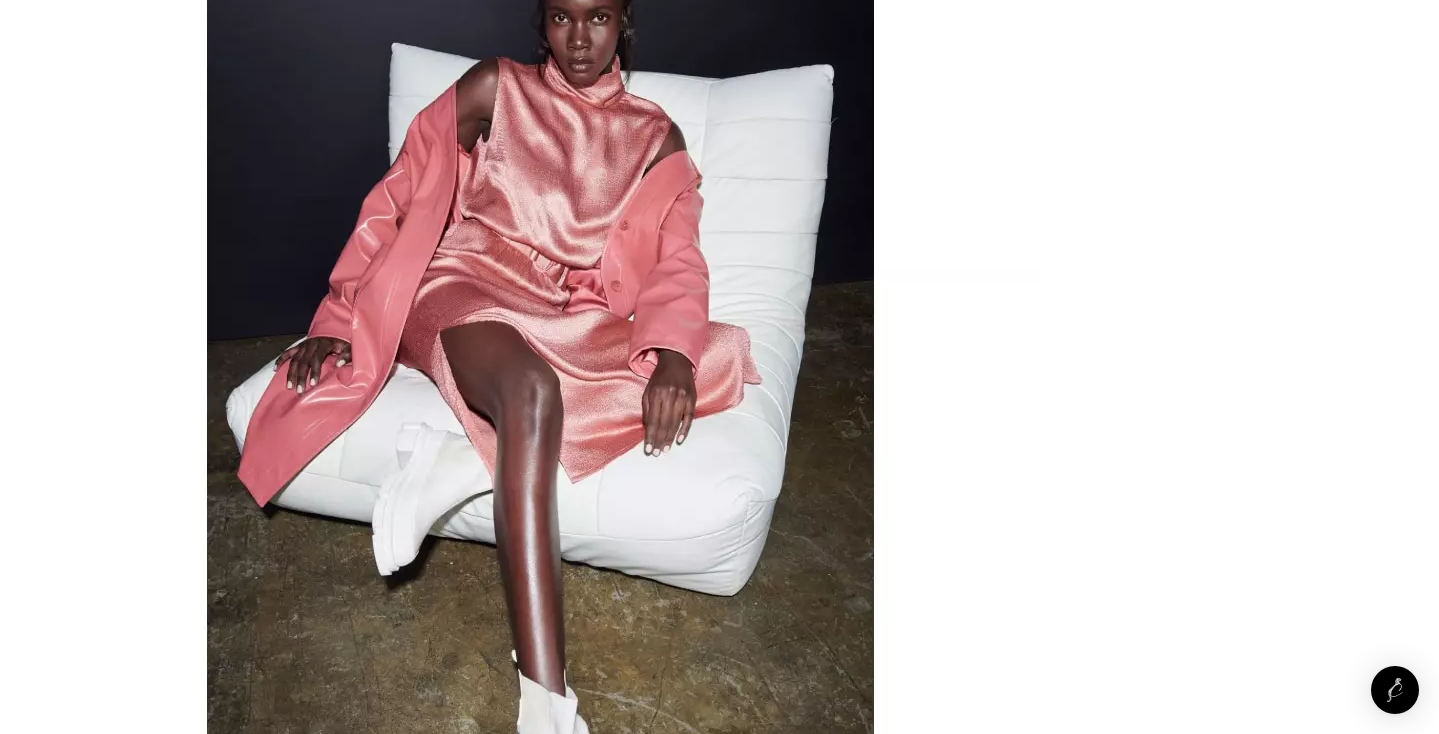 click at bounding box center (719, 51354) 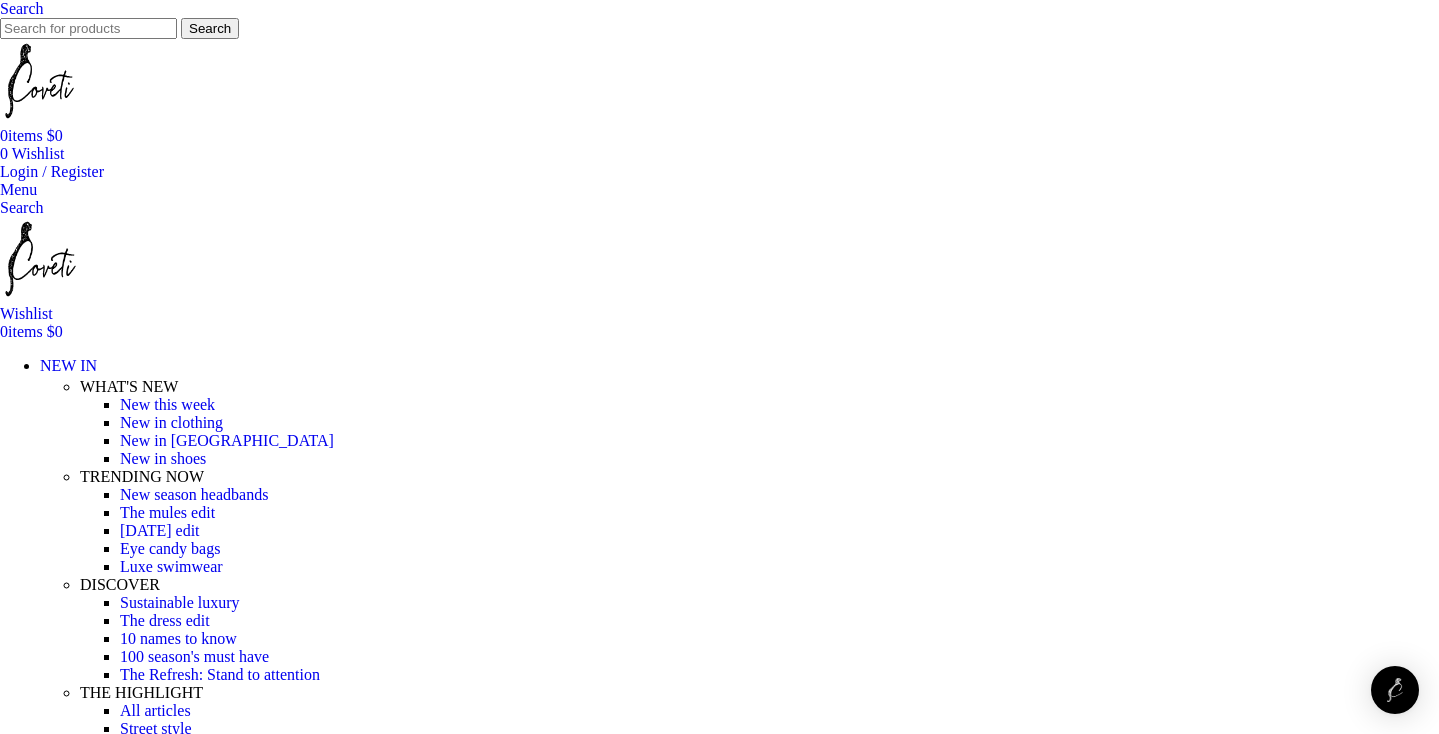 scroll, scrollTop: 0, scrollLeft: 0, axis: both 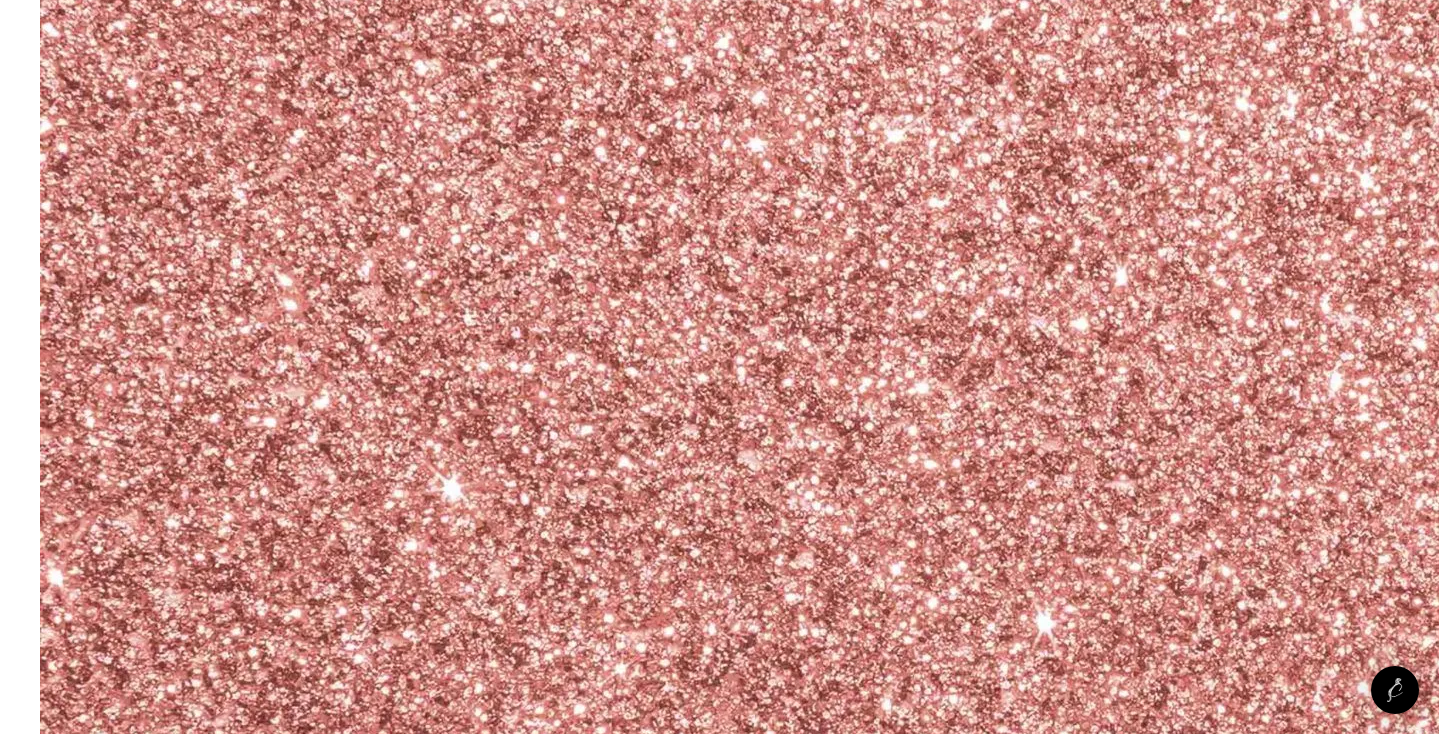 click on "→" at bounding box center (48, 114862) 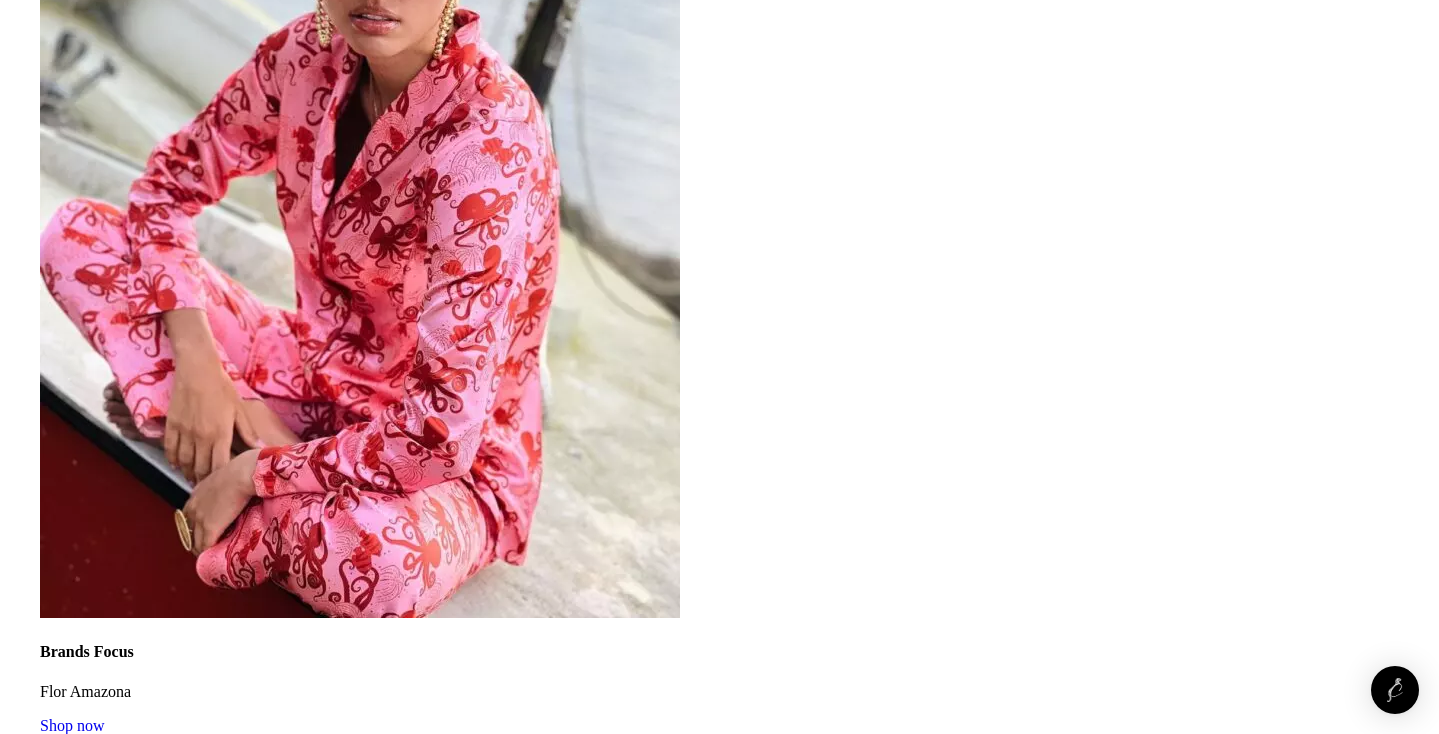 scroll, scrollTop: 14928, scrollLeft: 0, axis: vertical 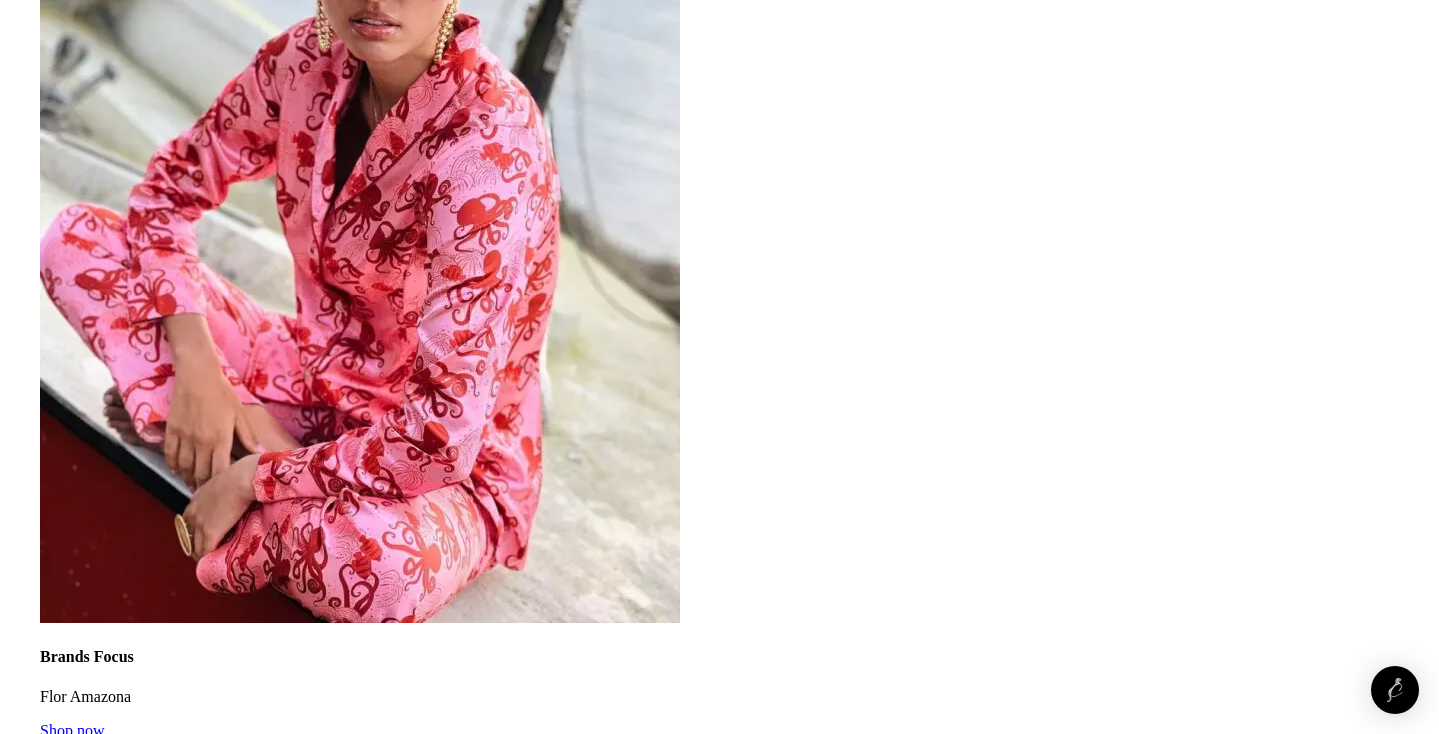 click at bounding box center (719, 96453) 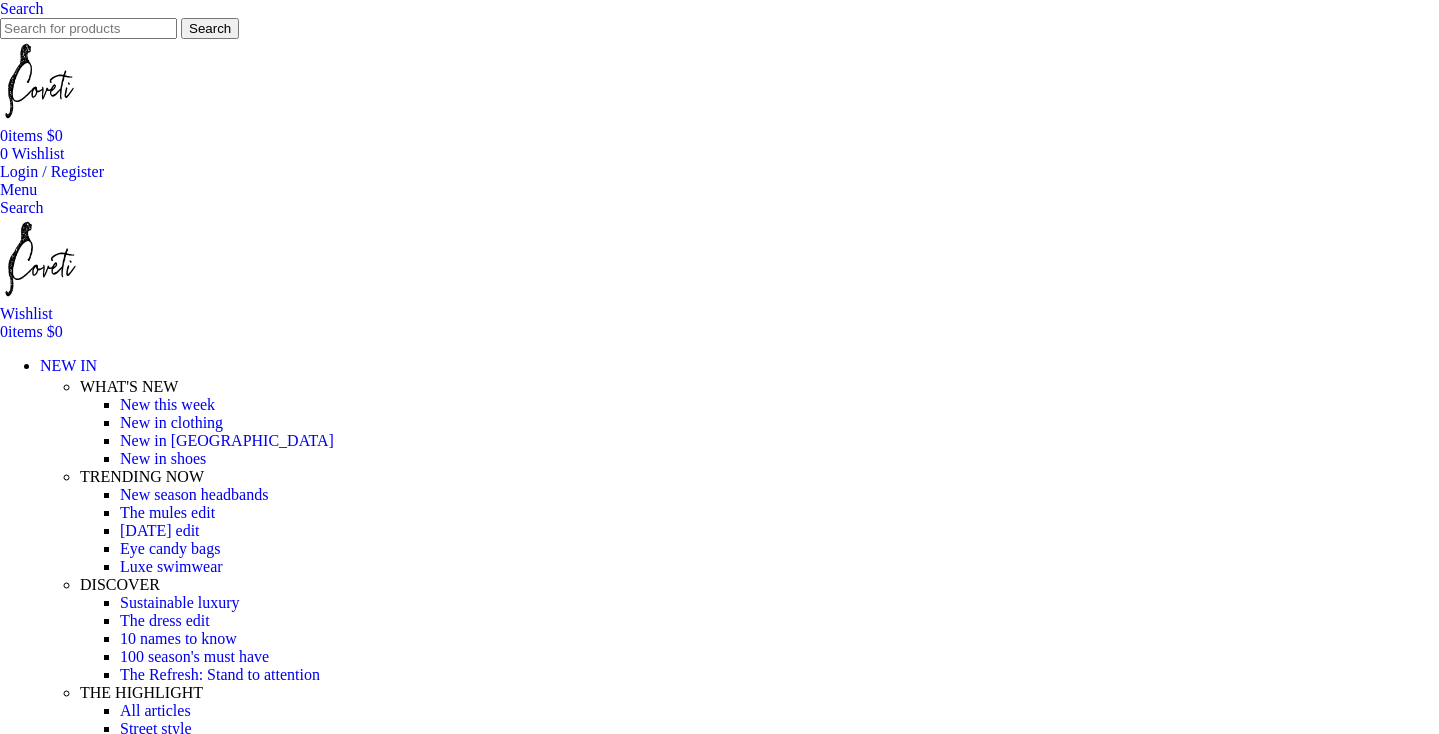 scroll, scrollTop: 416, scrollLeft: 0, axis: vertical 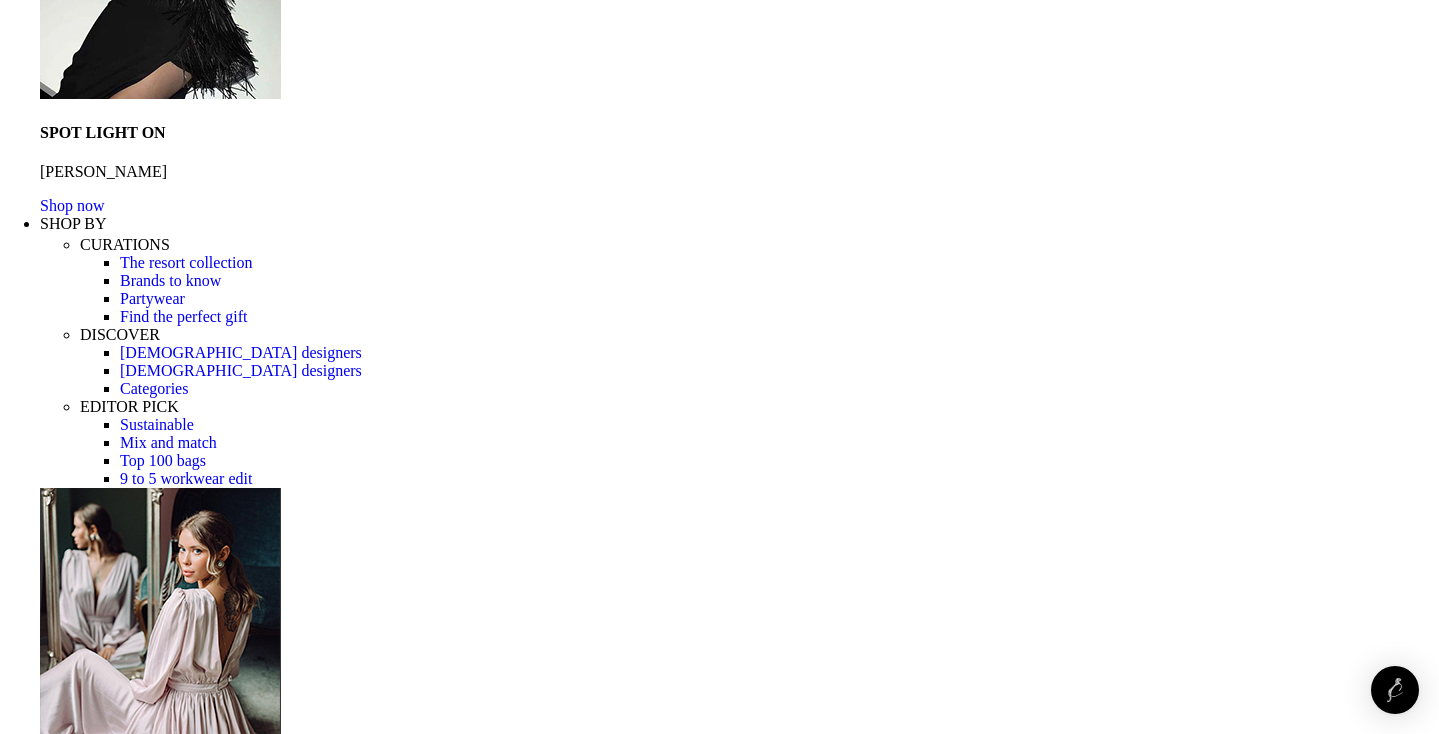 click on "Shipping & Returns" at bounding box center [104, 18926] 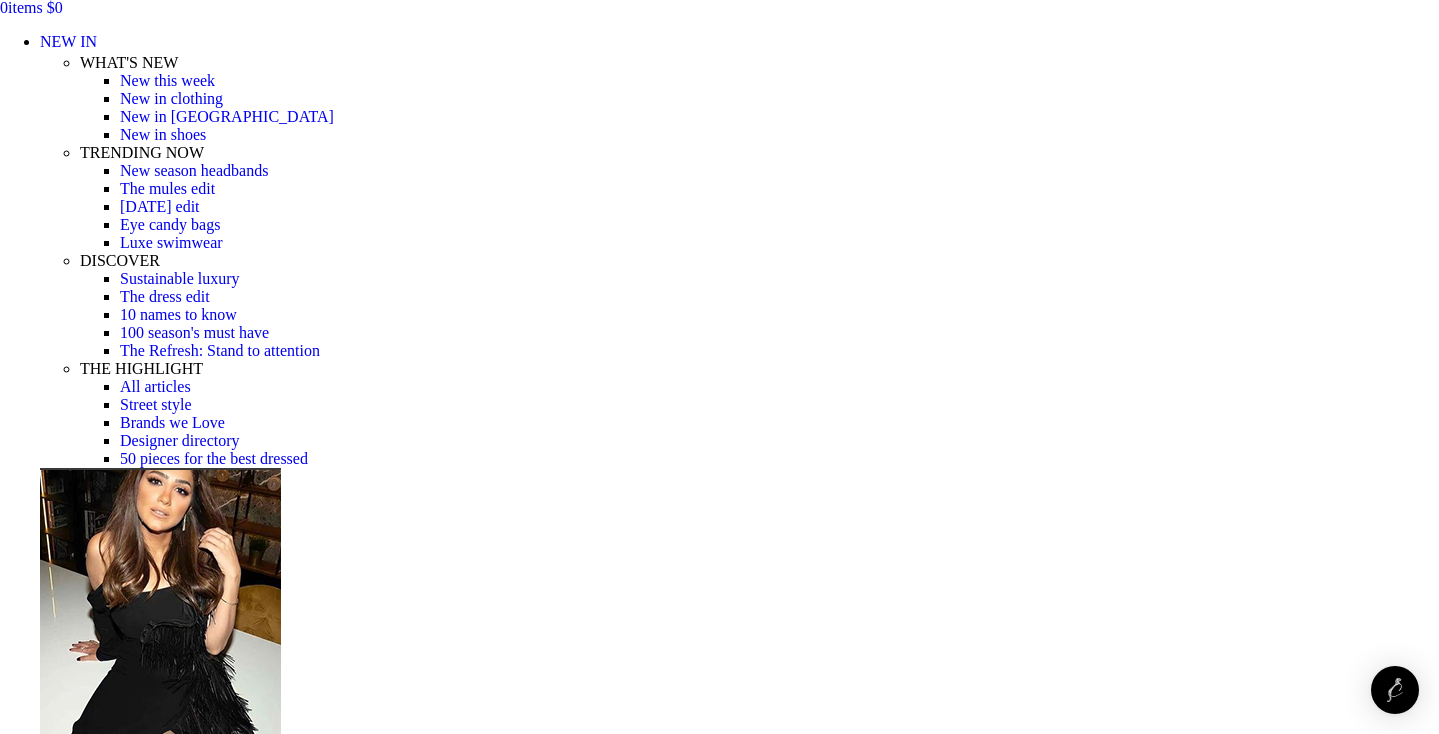 scroll, scrollTop: 341, scrollLeft: 0, axis: vertical 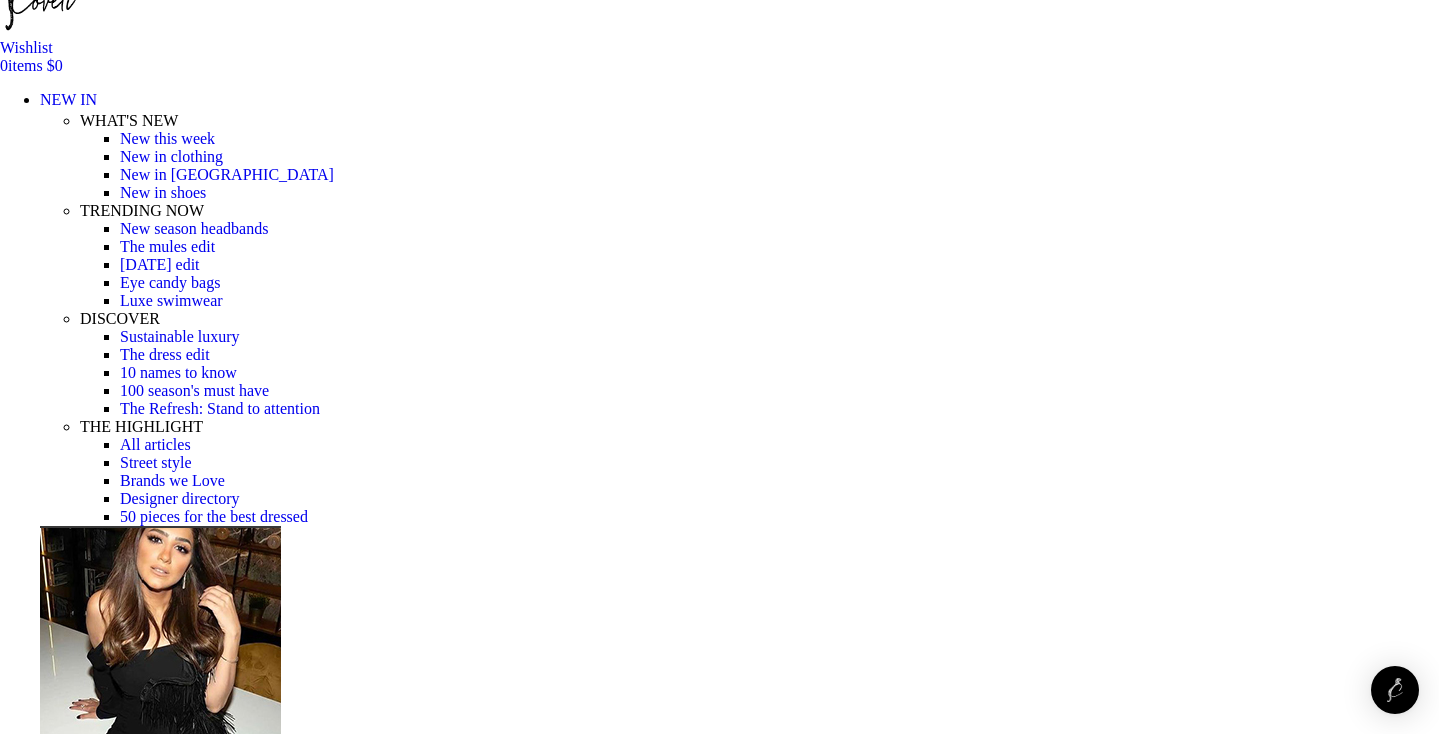 click on "Add to cart" at bounding box center (50, 18827) 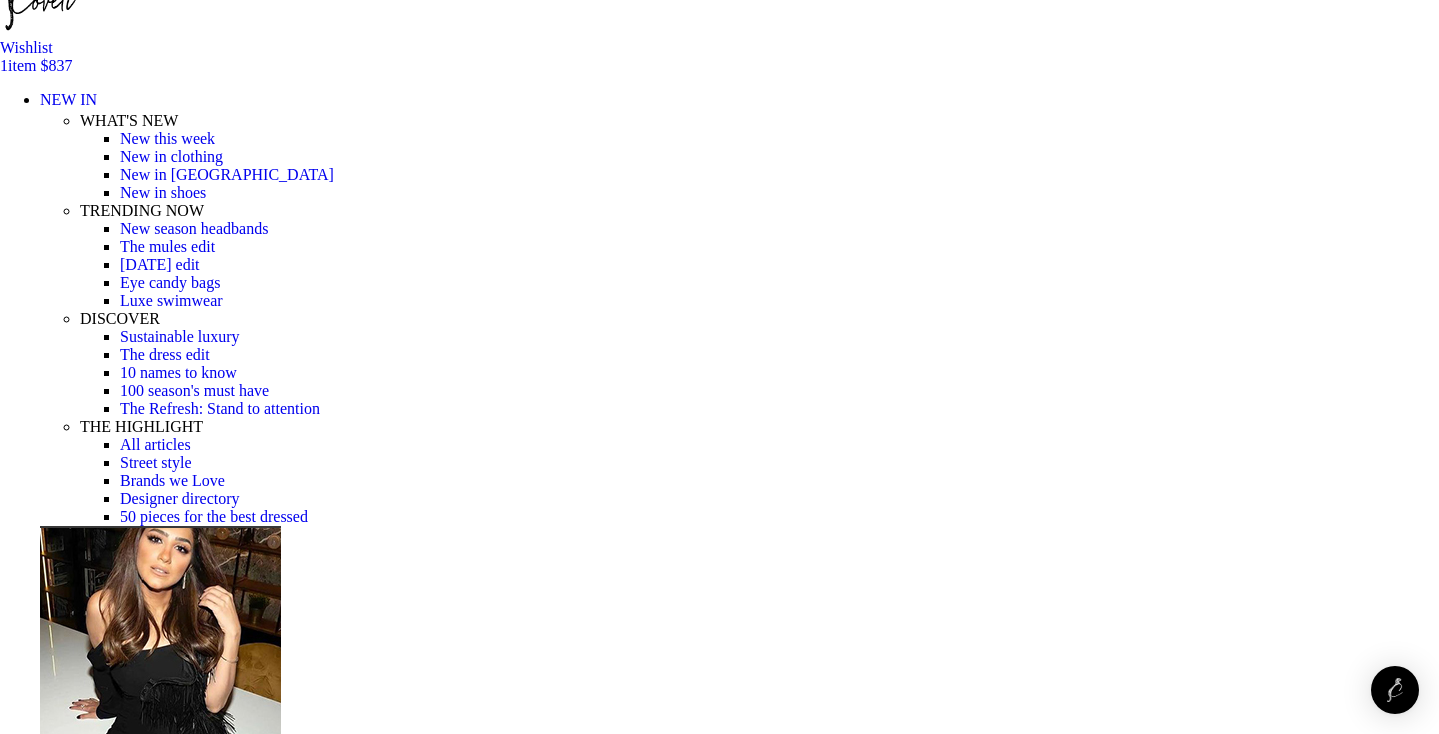 click on "Checkout" at bounding box center (92, 28257) 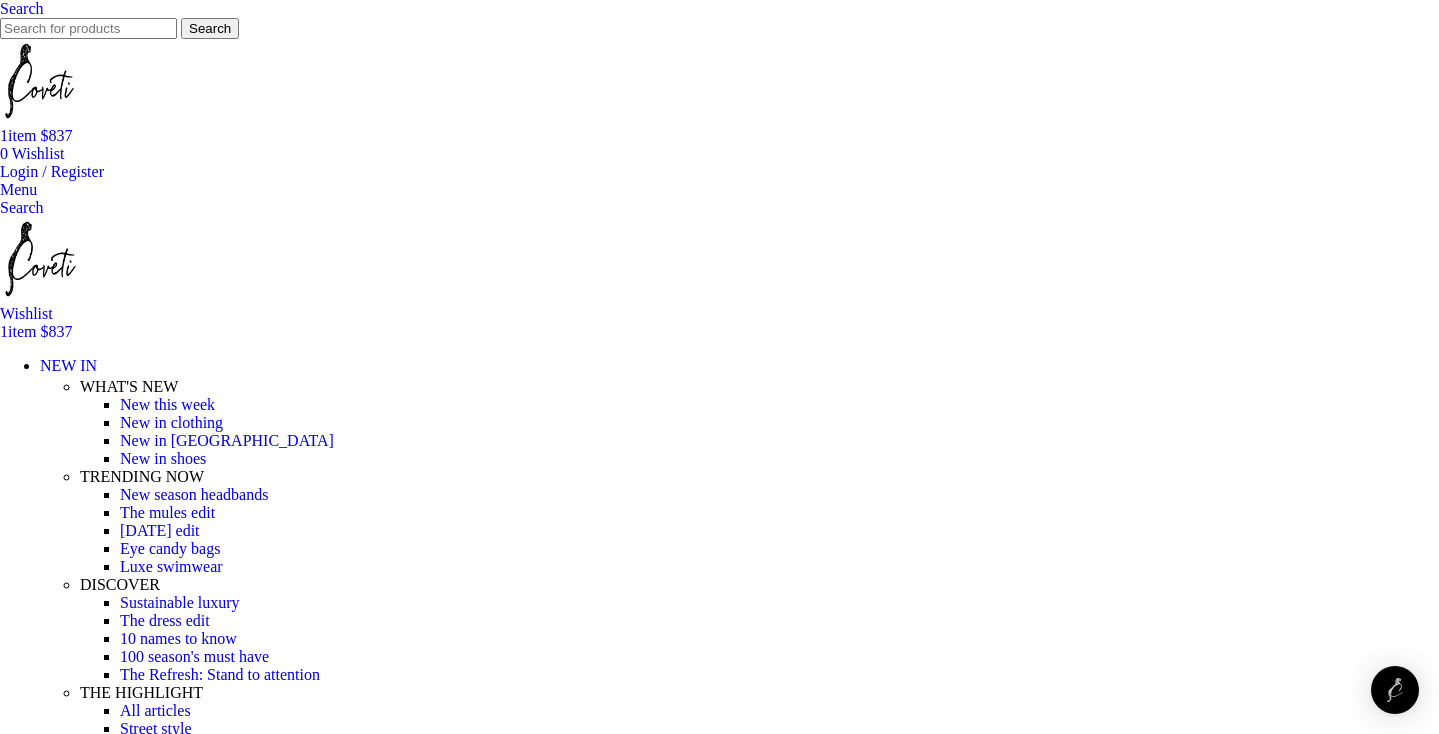 scroll, scrollTop: 0, scrollLeft: 0, axis: both 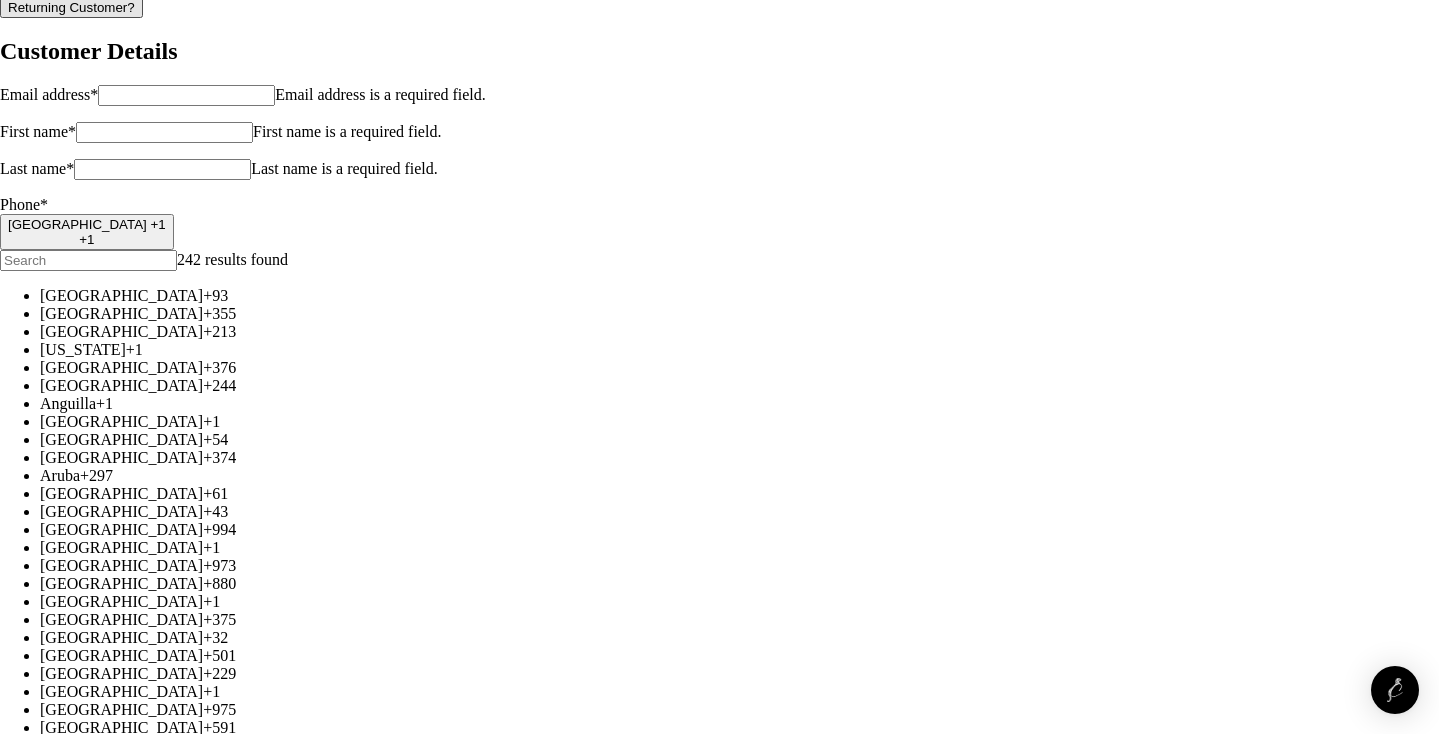 click at bounding box center [87, 232] 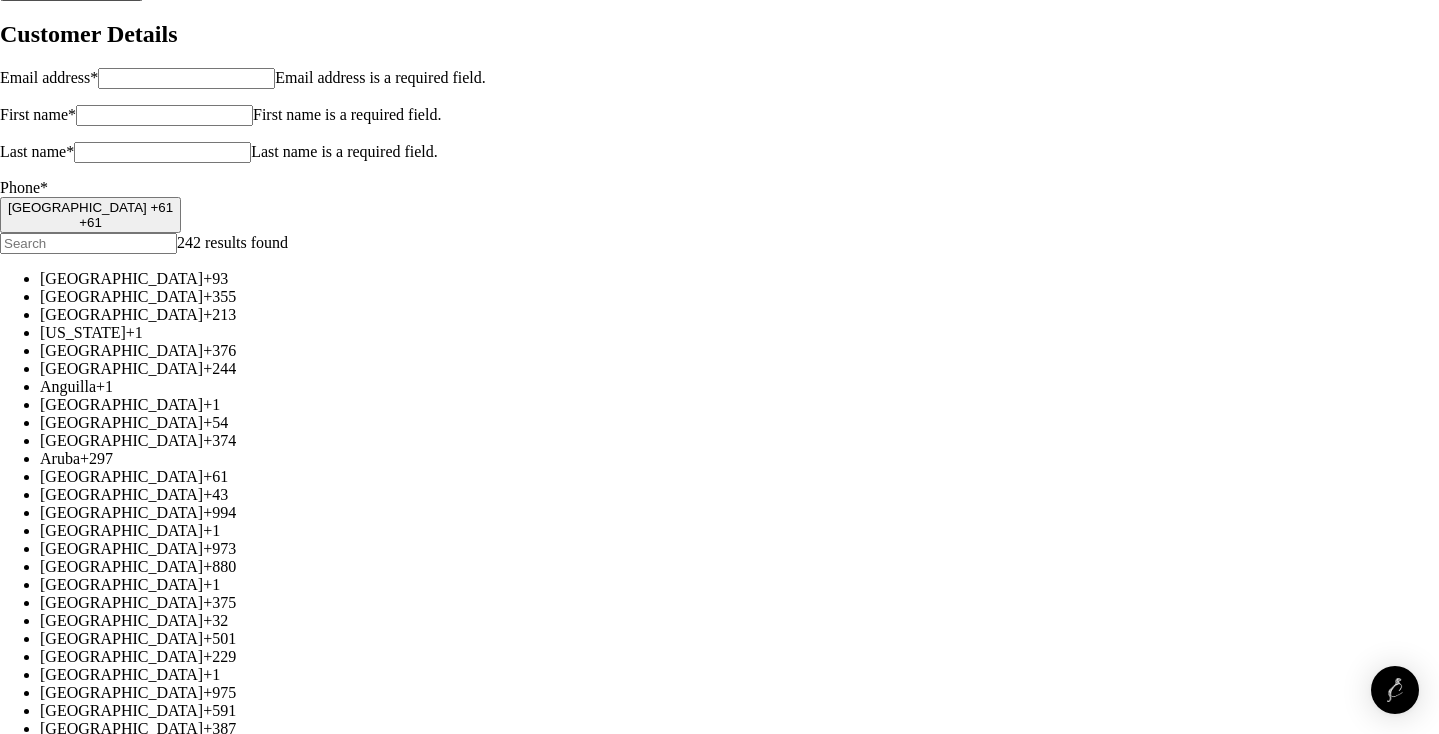 scroll, scrollTop: 176, scrollLeft: 0, axis: vertical 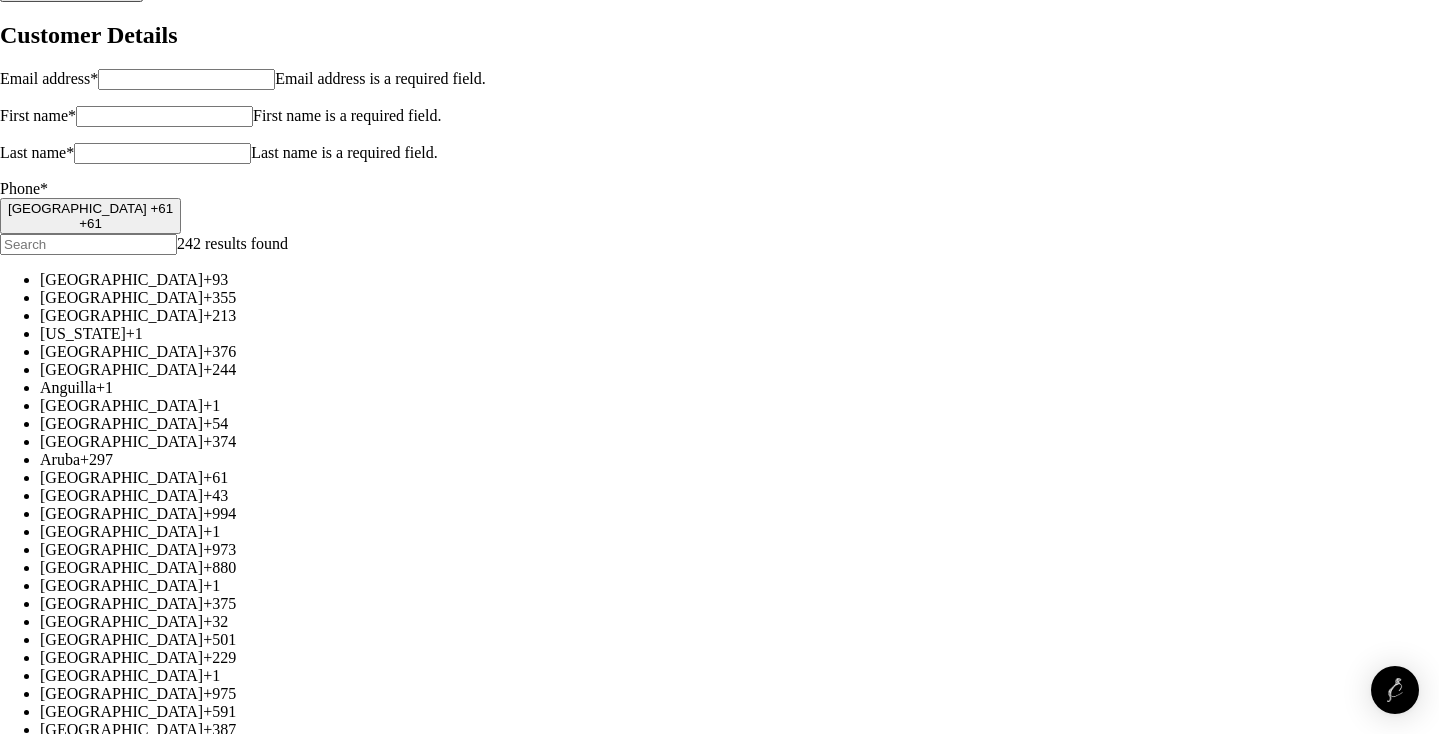 click on "Returning Customer?
Customer Details
Email address  * Email address is a required field. First name  * First name is a required field. Last name  * Last name is a required field. Phone  * Australia +61 +61 242 results found Afghanistan +93 Albania +355 Algeria +213 American Samoa +1 Andorra +376 Angola +244 Anguilla +1 Antigua & Barbuda +1 Argentina +54 Armenia +374 Aruba +297 Australia +61 Austria +43 Azerbaijan +994 Bahamas +1 Bahrain +973 Bangladesh +880 Barbados +1 Belarus +375 Belgium +32 Belize +501 Benin +229 Bermuda +1 Bhutan +975 Bolivia +591 Bosnia & Herzegovina +387 Botswana +267 Brazil +55 British Indian Ocean Territory +246 British Virgin Islands +1 Brunei +673 Bulgaria +359 Burkina Faso +226 Burundi +257 Cambodia +855 Cameroon +237 Canada +1 Cape Verde +238 Caribbean Netherlands +599 Cayman Islands +1 Central African Republic +236 Chad +235 Chile +56 China +86 Christmas Island +61 Cocos (Keeling) Islands +61 Colombia +57 Comoros +269 +242 +243 +682" at bounding box center [719, 2368] 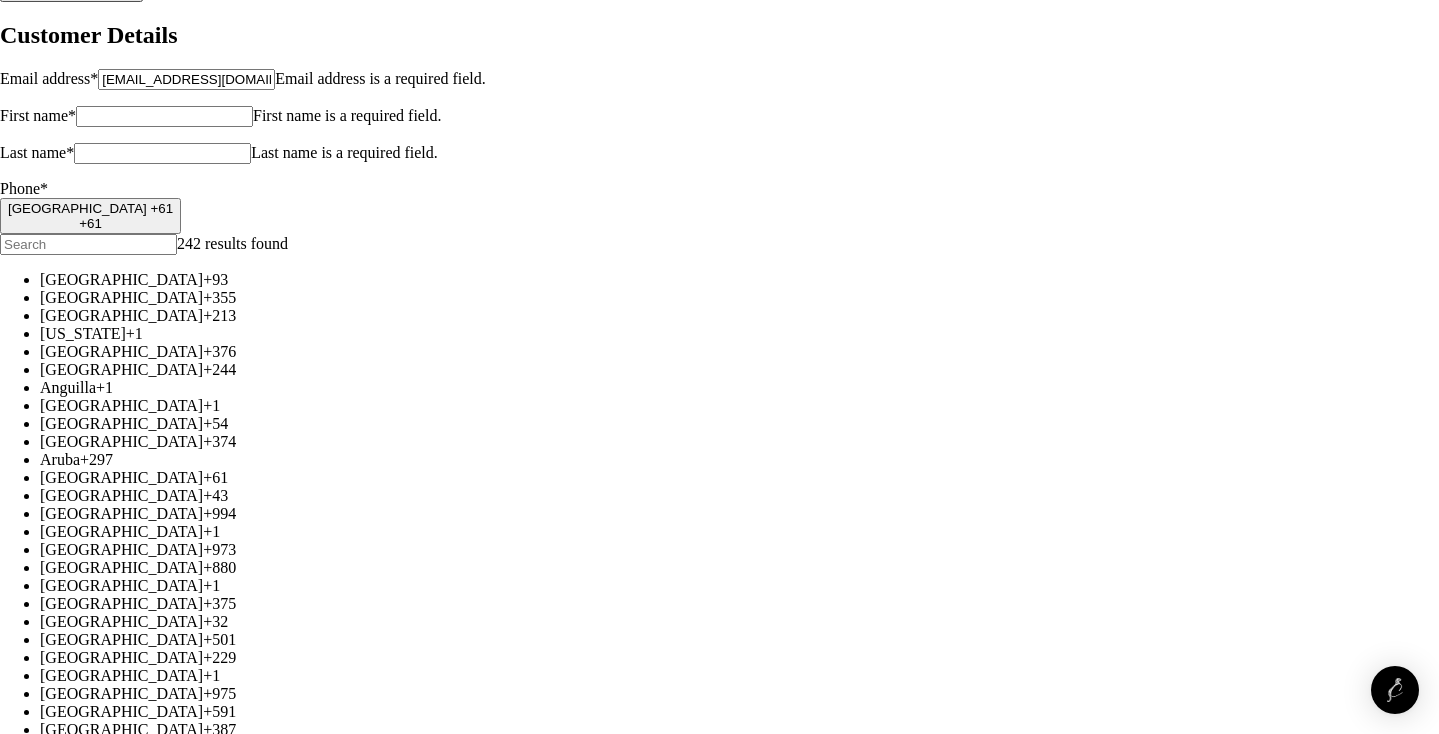 click on "First name  *" at bounding box center [38, 115] 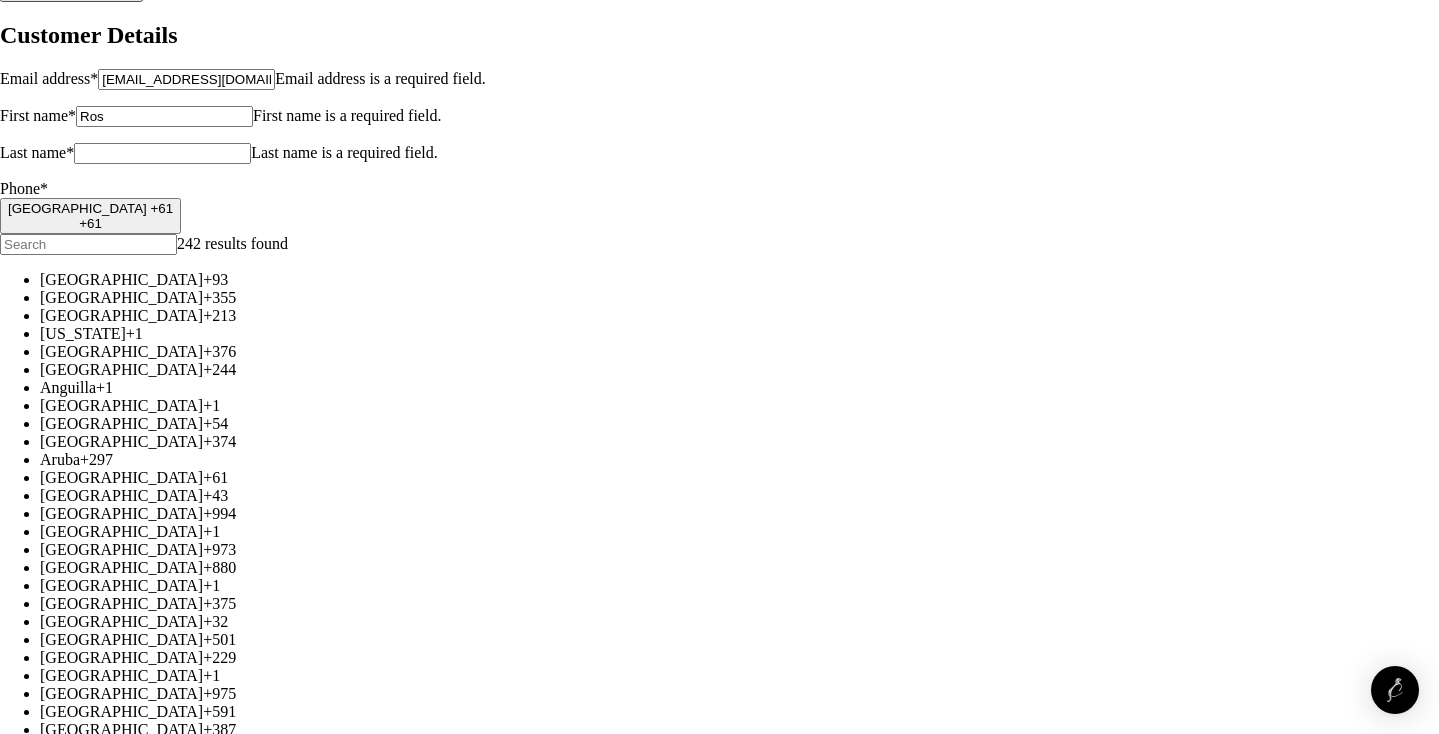 type on "Ongarello" 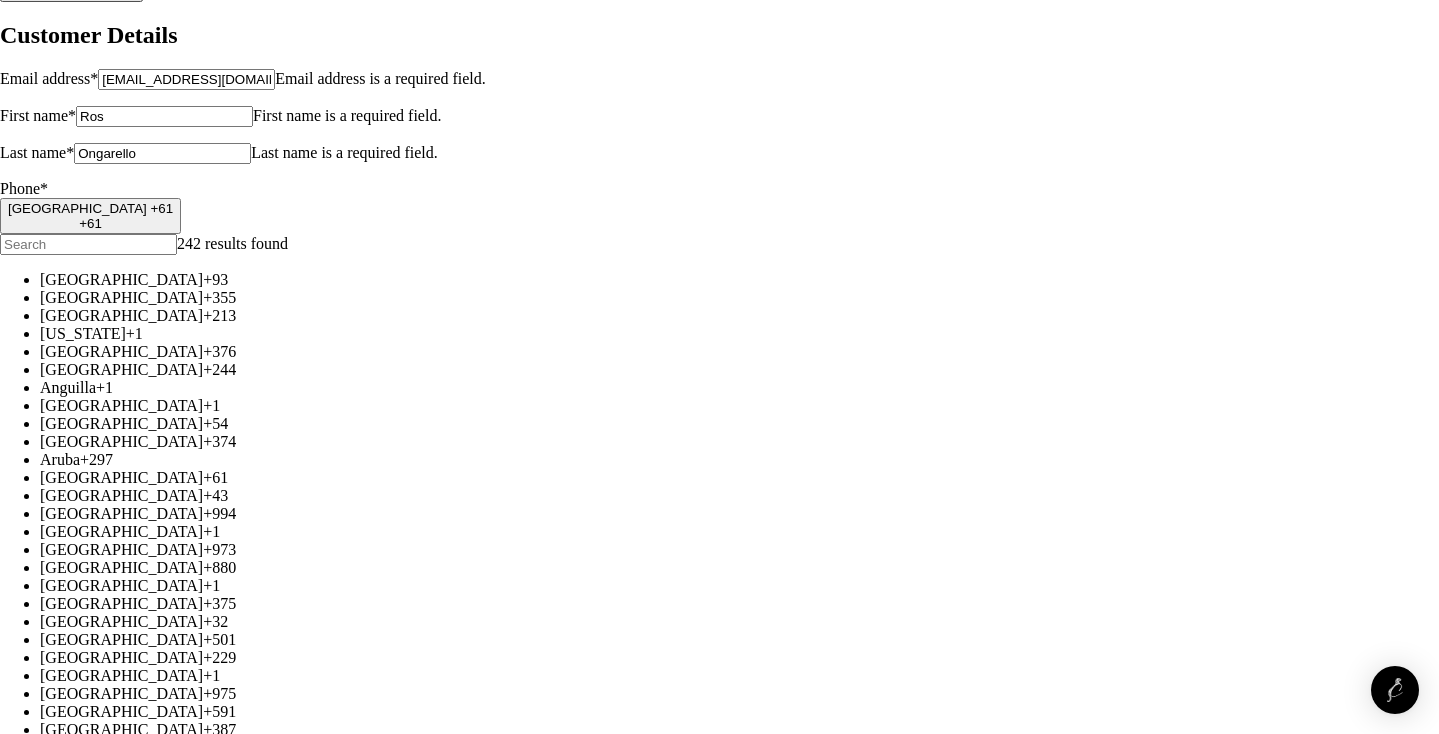 type on "413 591 163" 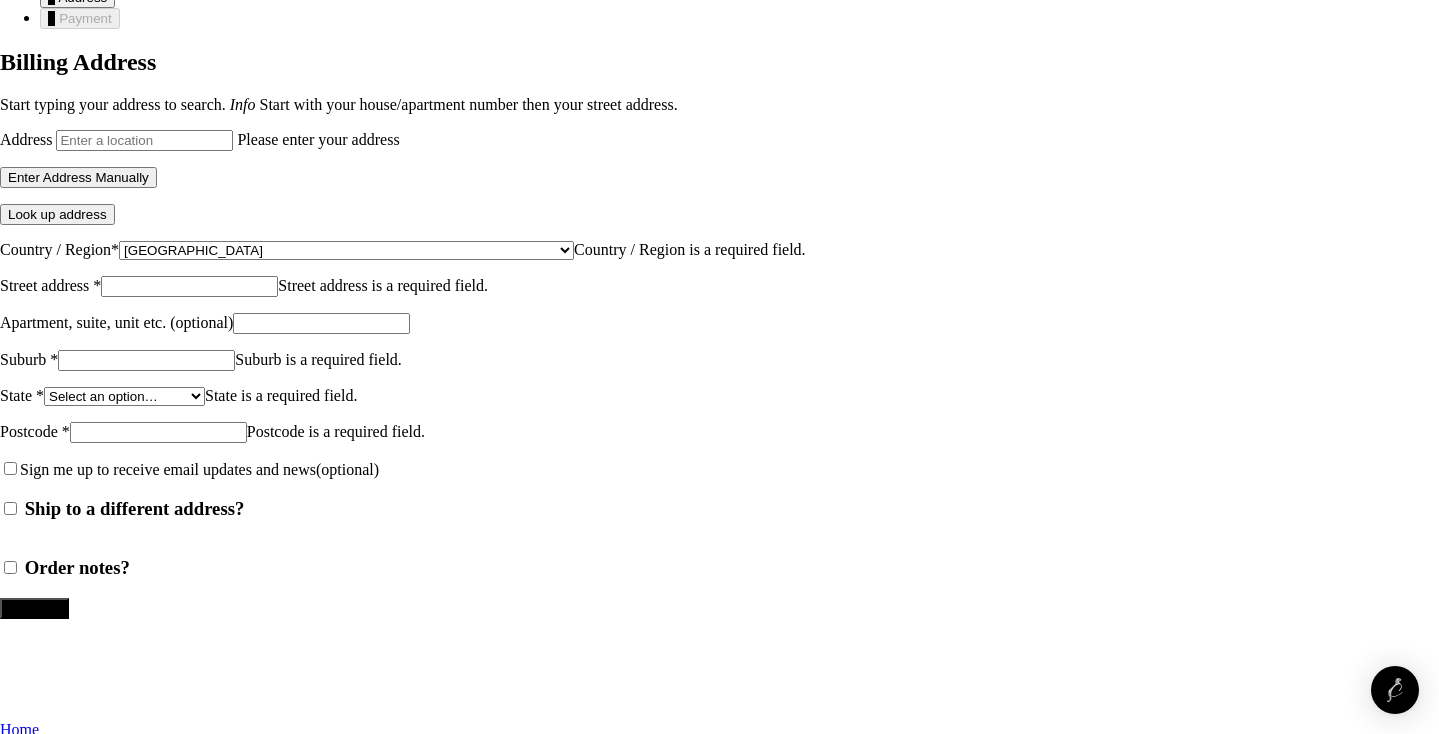 scroll, scrollTop: 0, scrollLeft: 0, axis: both 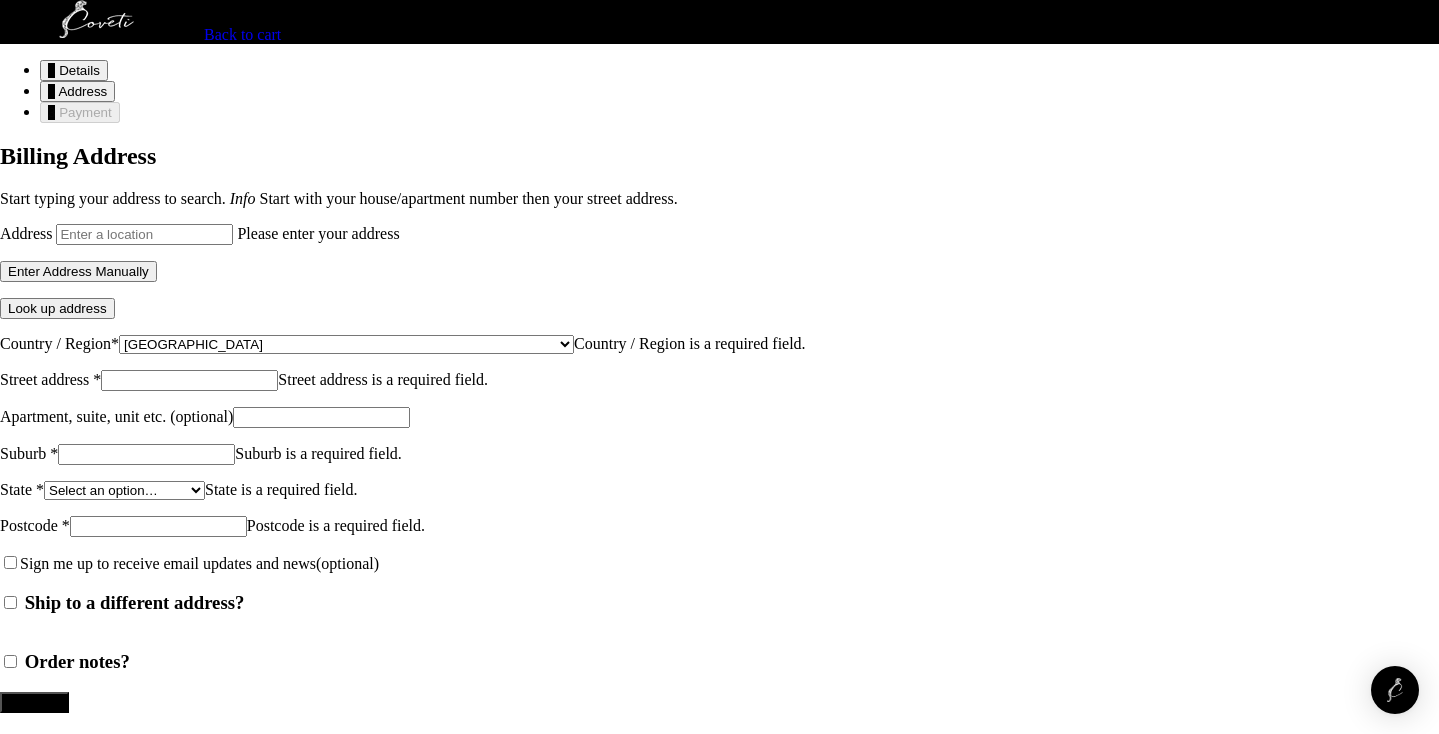 click on "Address" at bounding box center [144, 234] 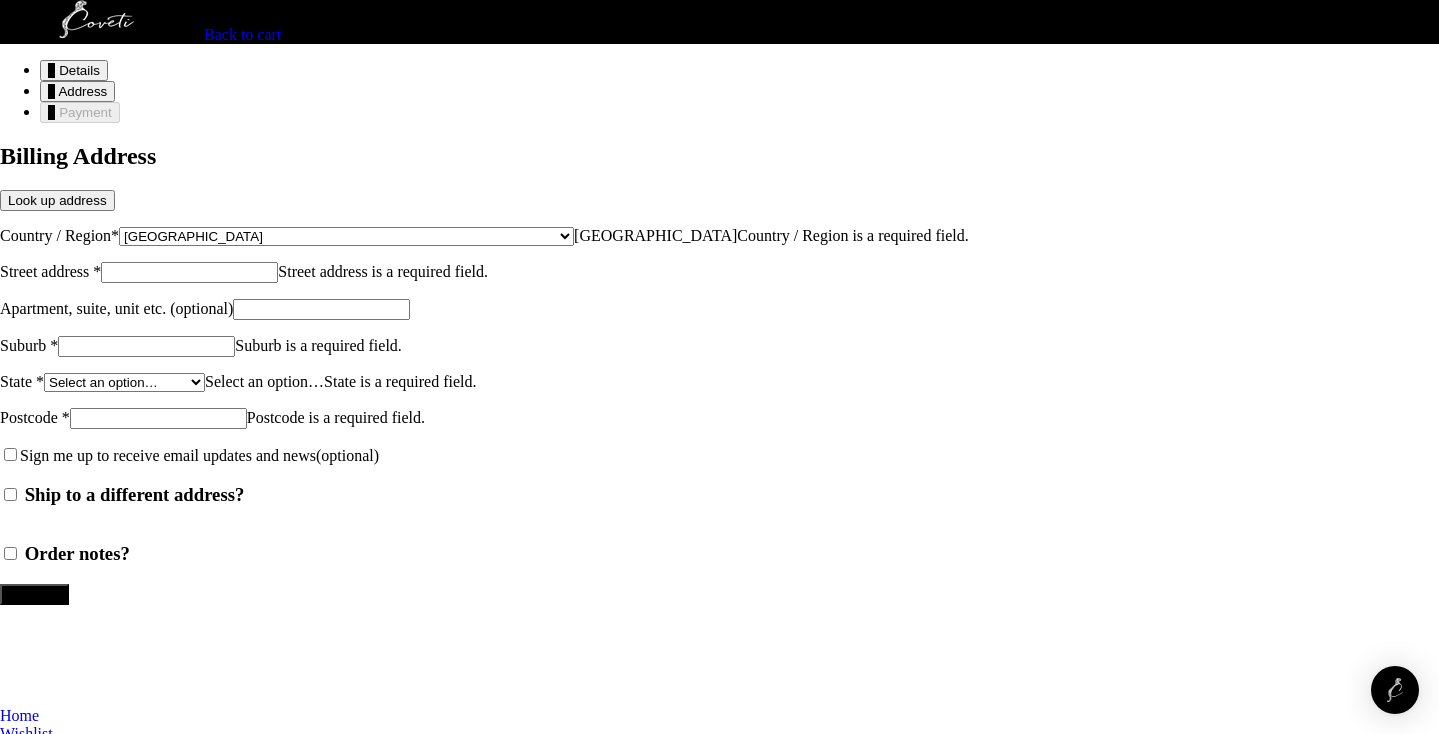 click on "Street address   *" at bounding box center [189, 272] 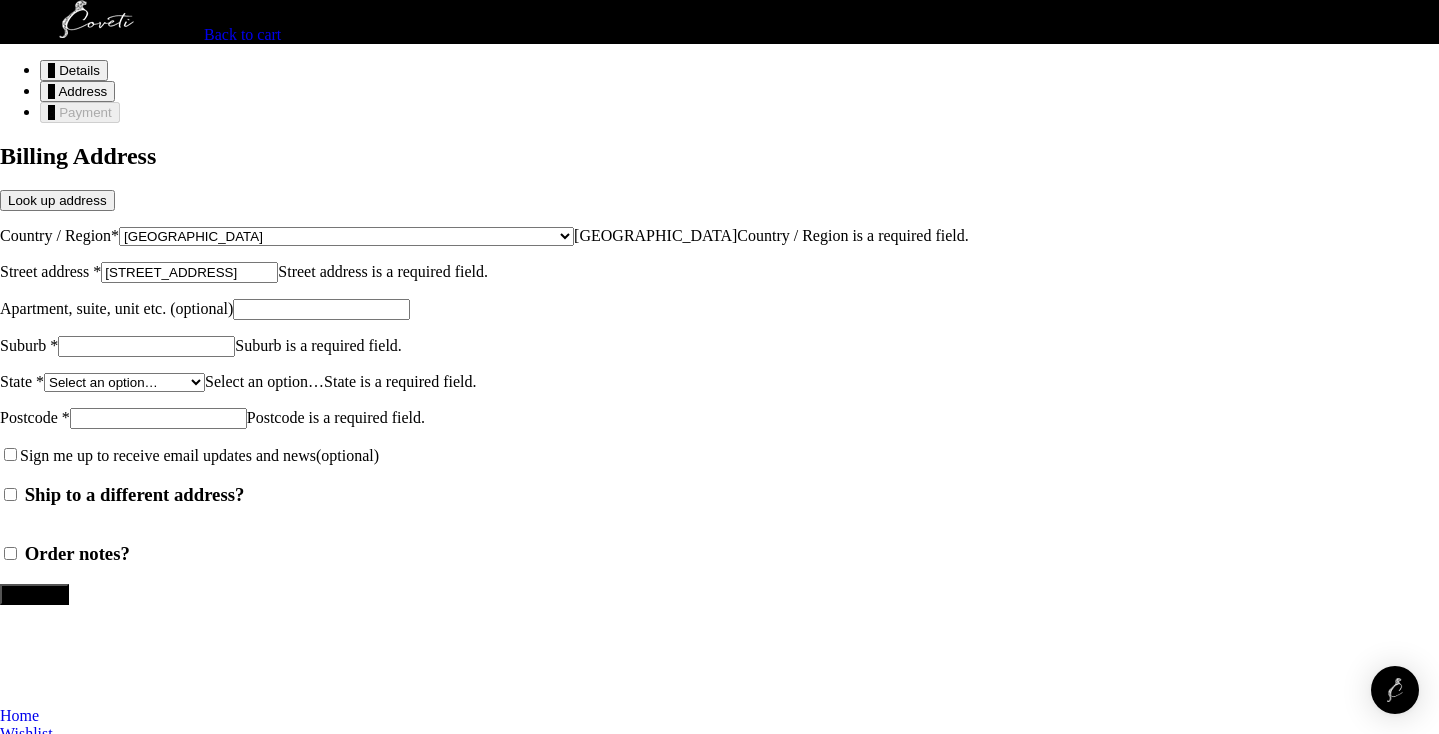 type on "Hampton" 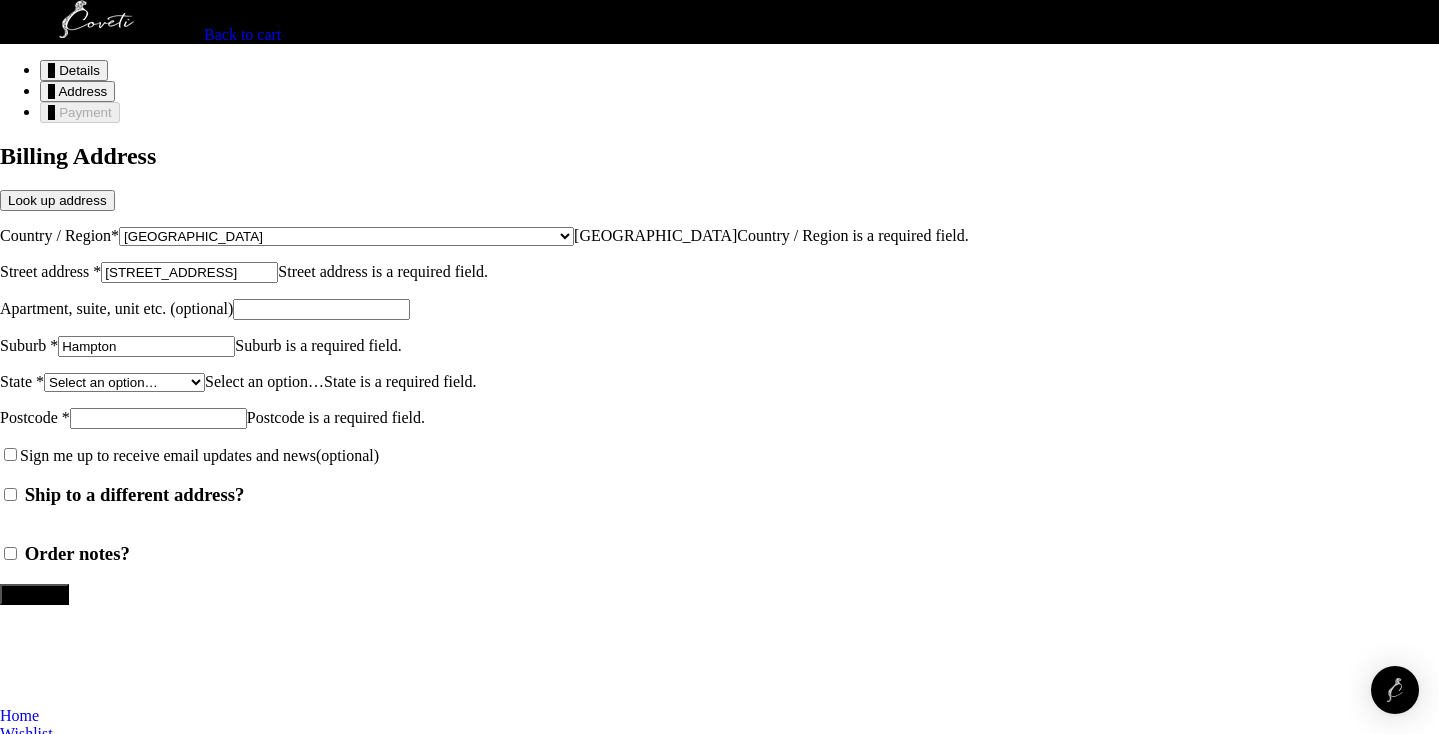 type on "3188" 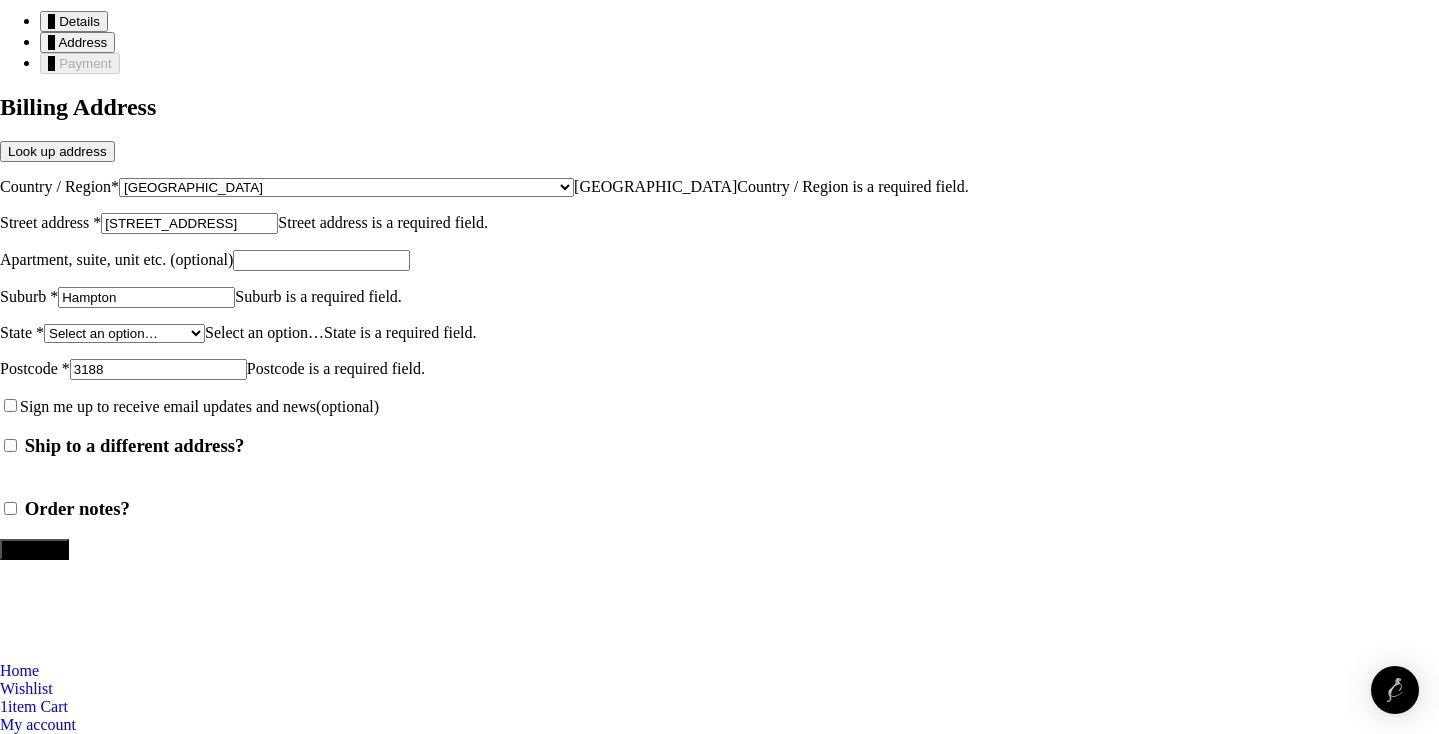 scroll, scrollTop: 361, scrollLeft: 0, axis: vertical 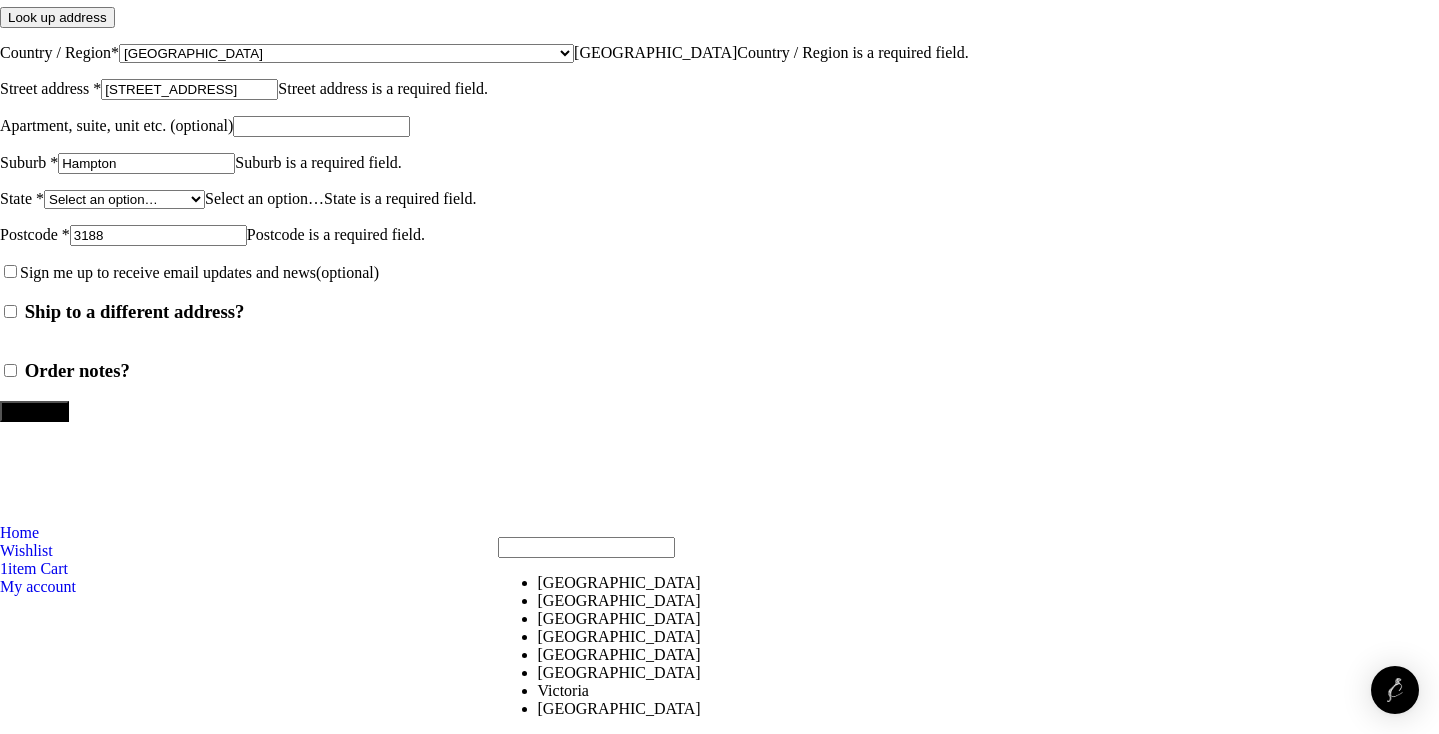click on "Select an option…" at bounding box center [264, 198] 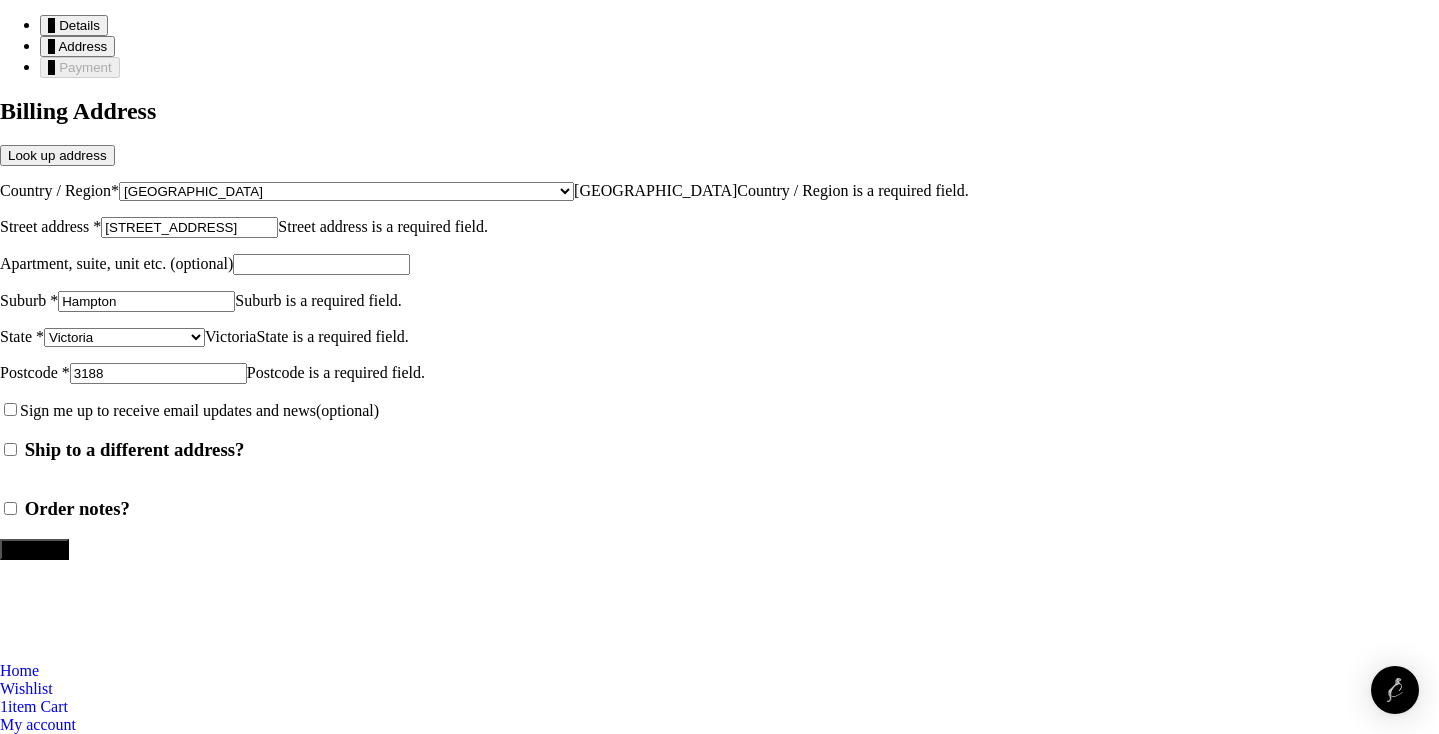 scroll, scrollTop: 513, scrollLeft: 0, axis: vertical 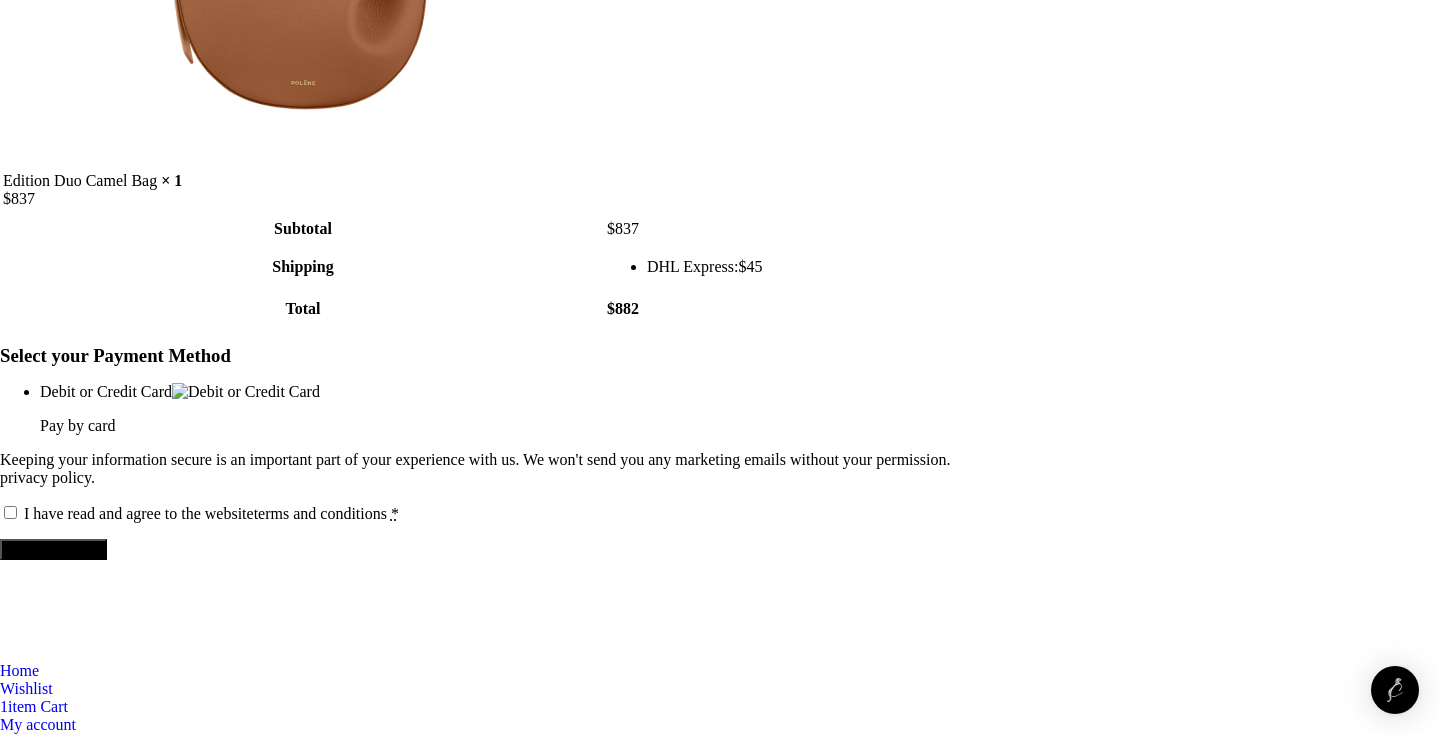 click on "I have read and agree to the website  terms and conditions   *" at bounding box center (10, 512) 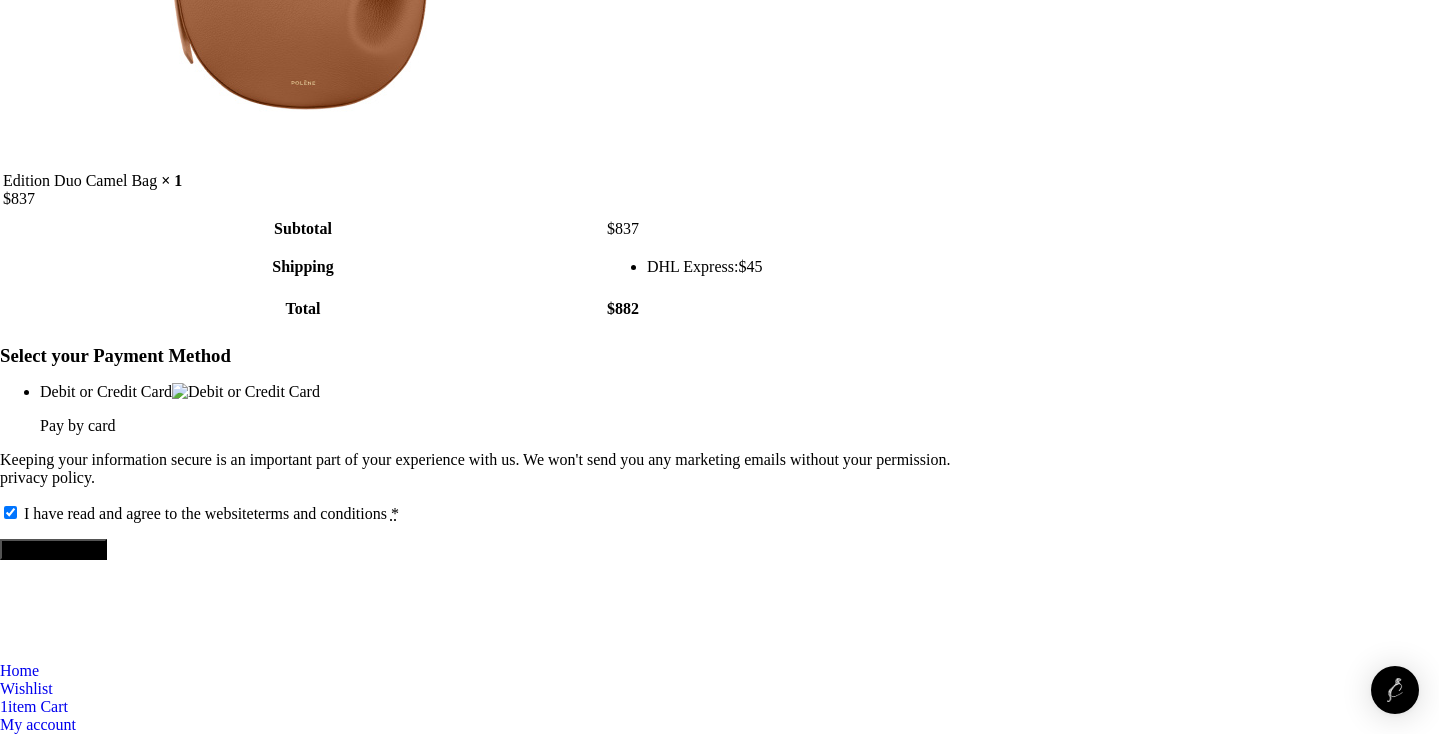click on "Proceed to Pay" at bounding box center [53, 549] 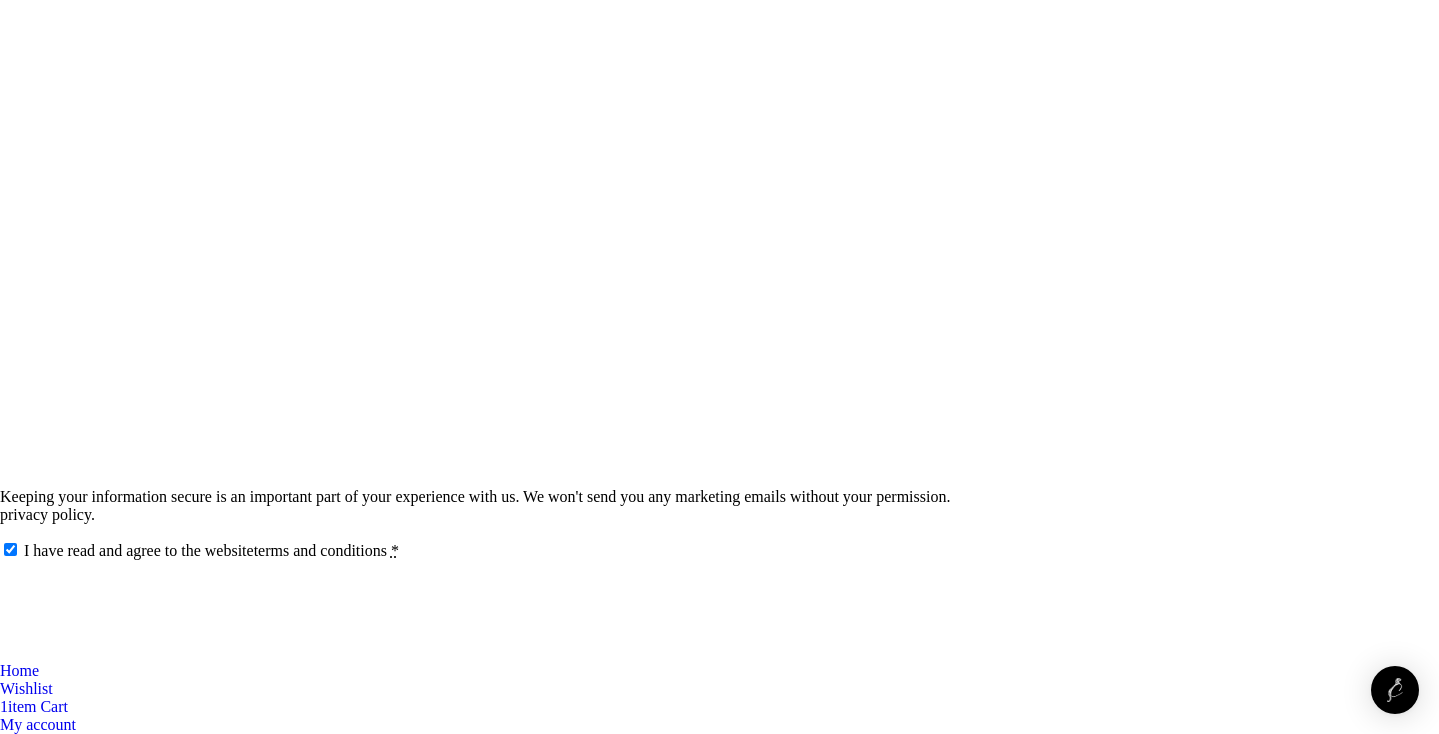 scroll, scrollTop: 1286, scrollLeft: 0, axis: vertical 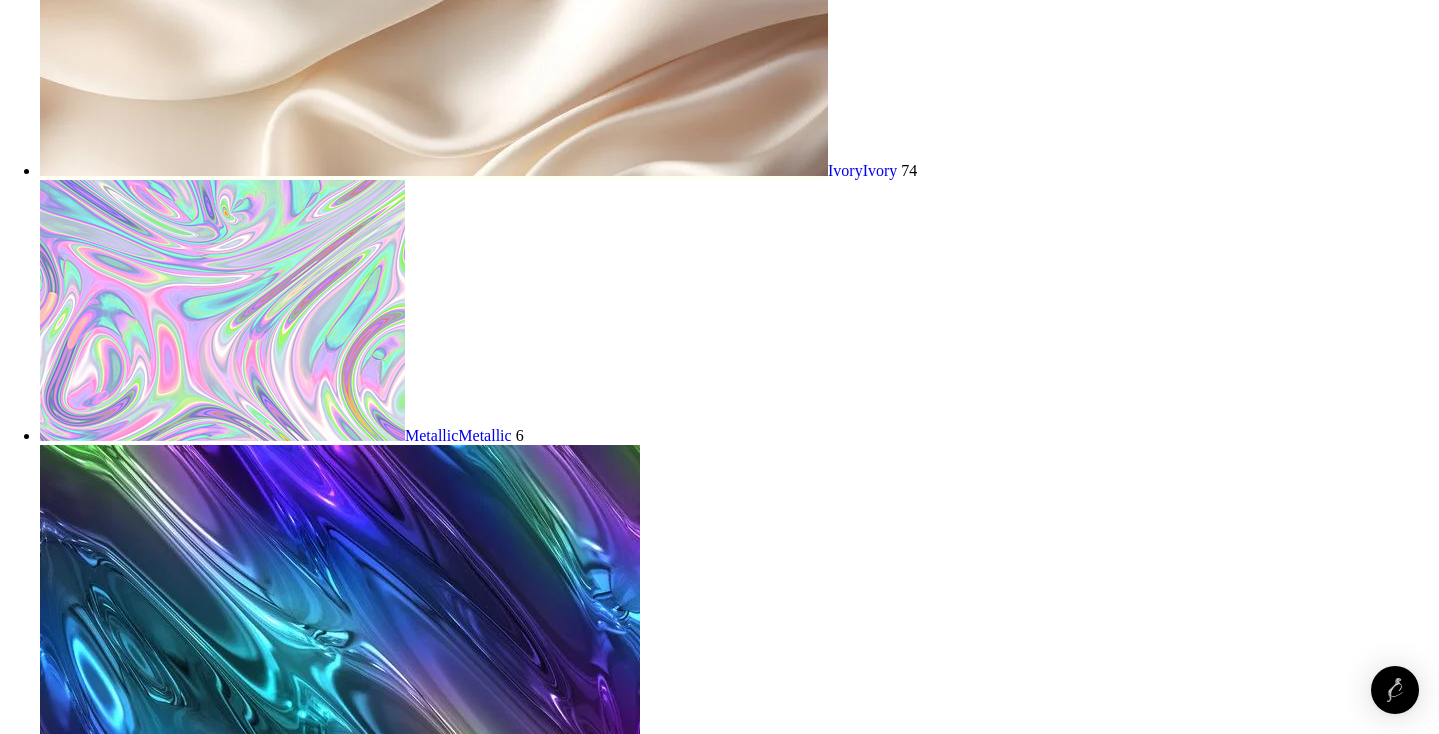 click on "FAQ’s" at bounding box center (61, 120109) 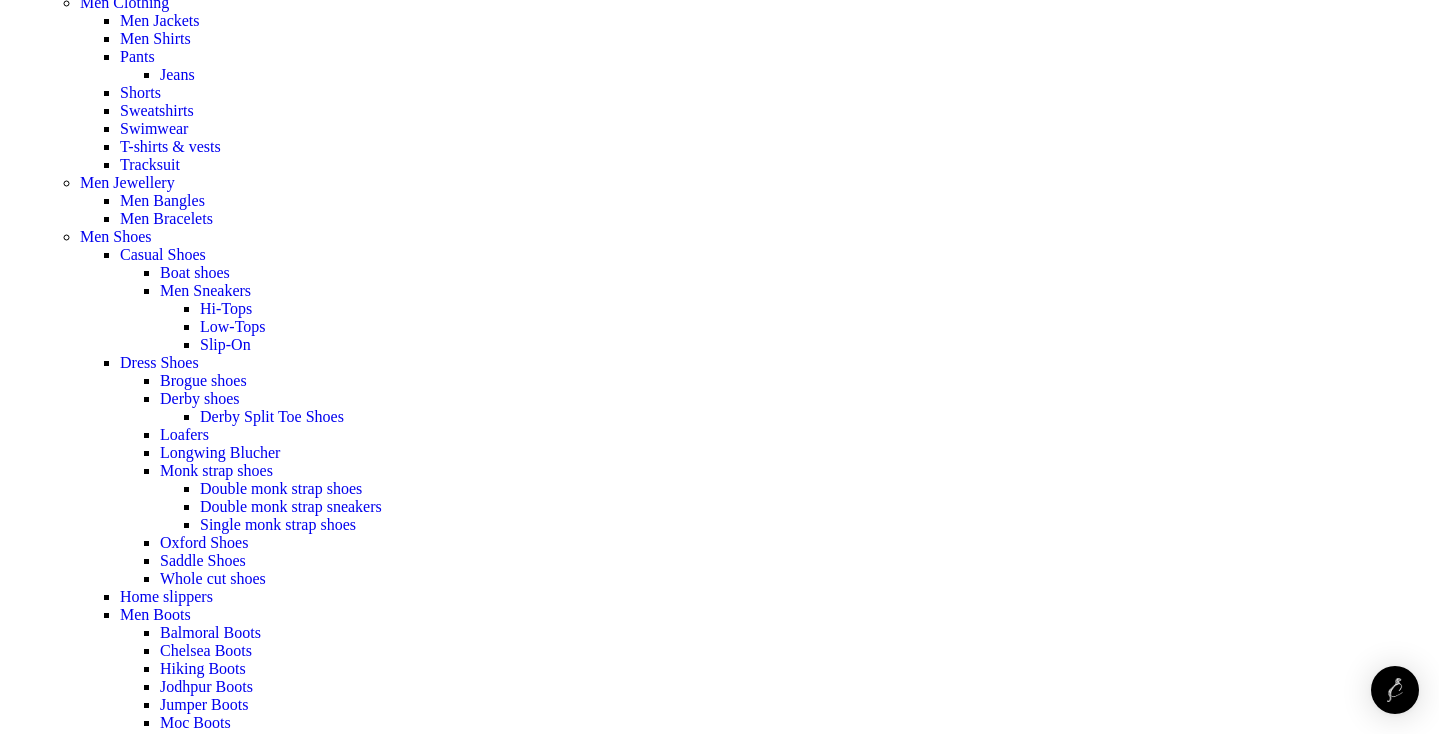 scroll, scrollTop: 16257, scrollLeft: 0, axis: vertical 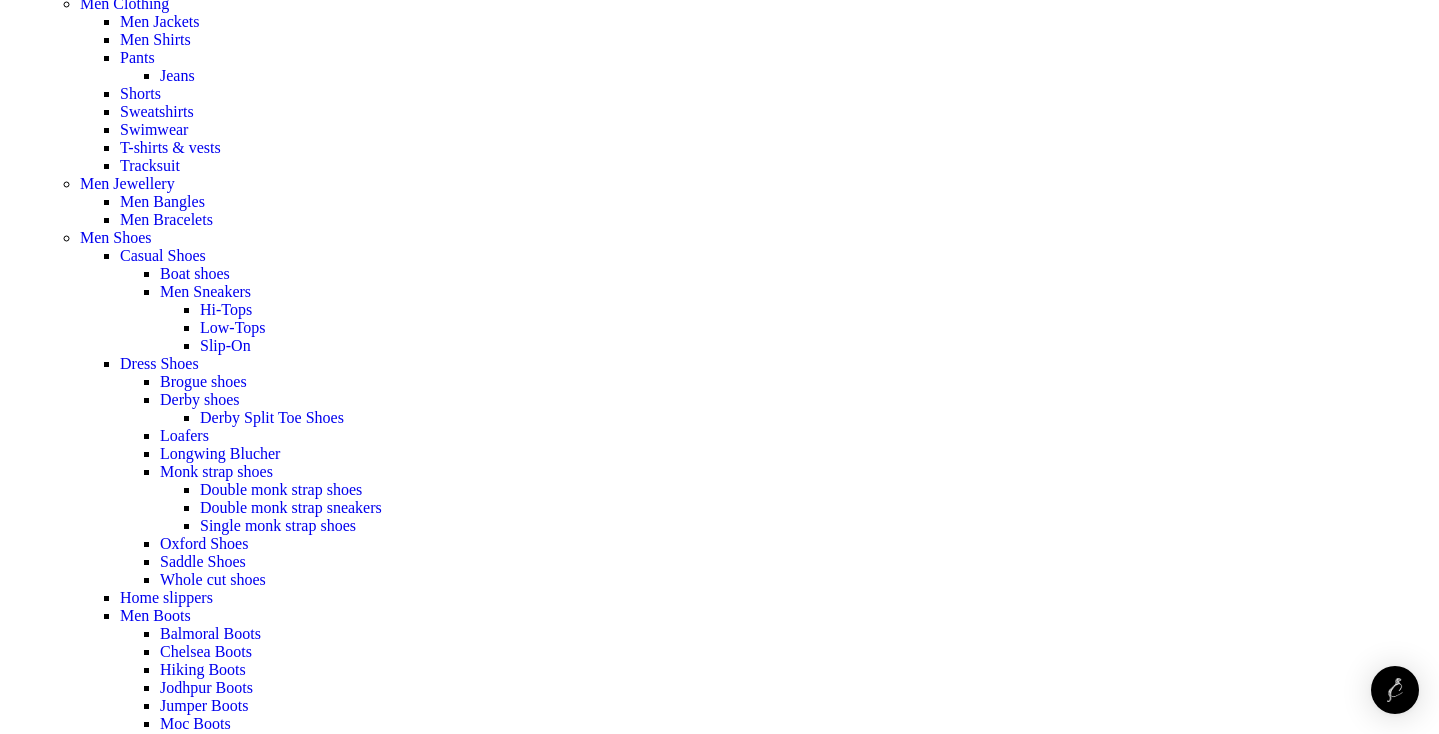 click at bounding box center [39, -16171] 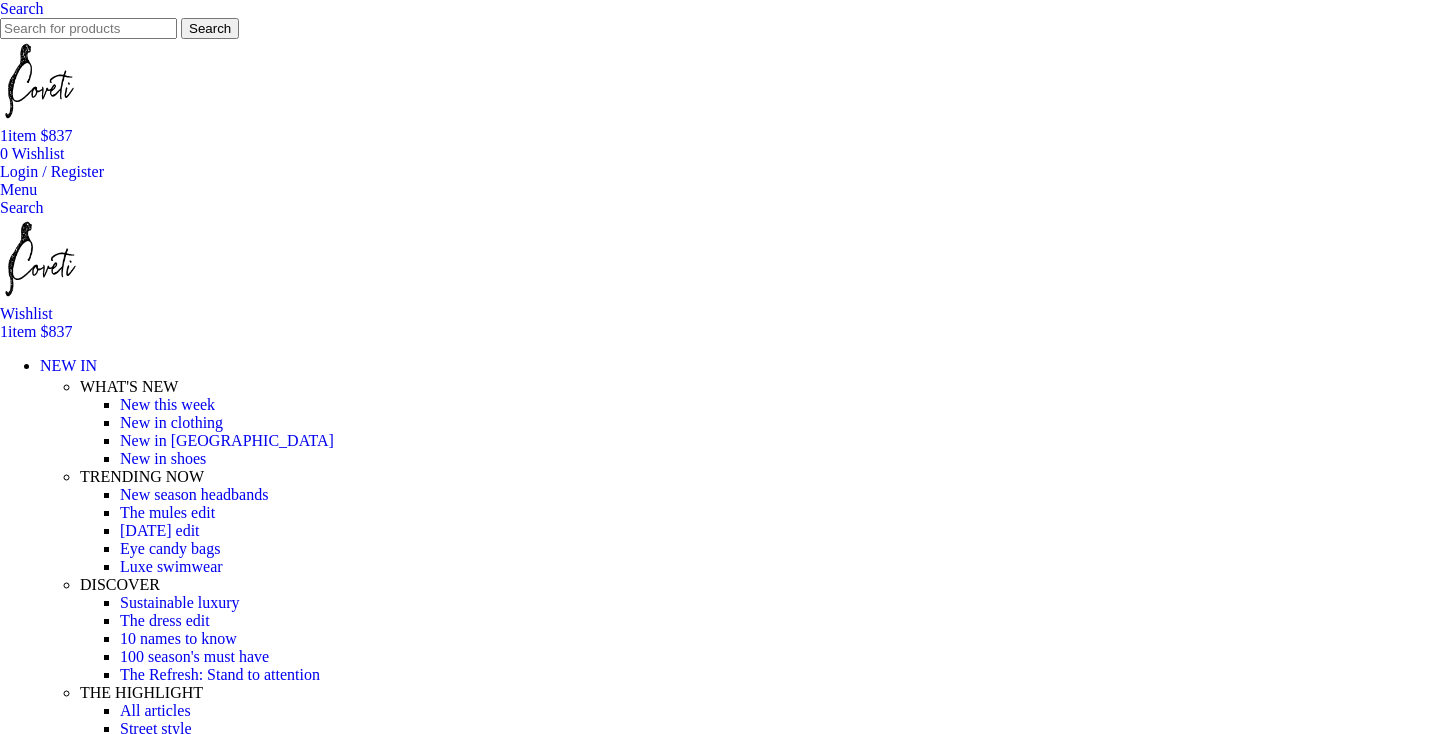 scroll, scrollTop: 0, scrollLeft: 0, axis: both 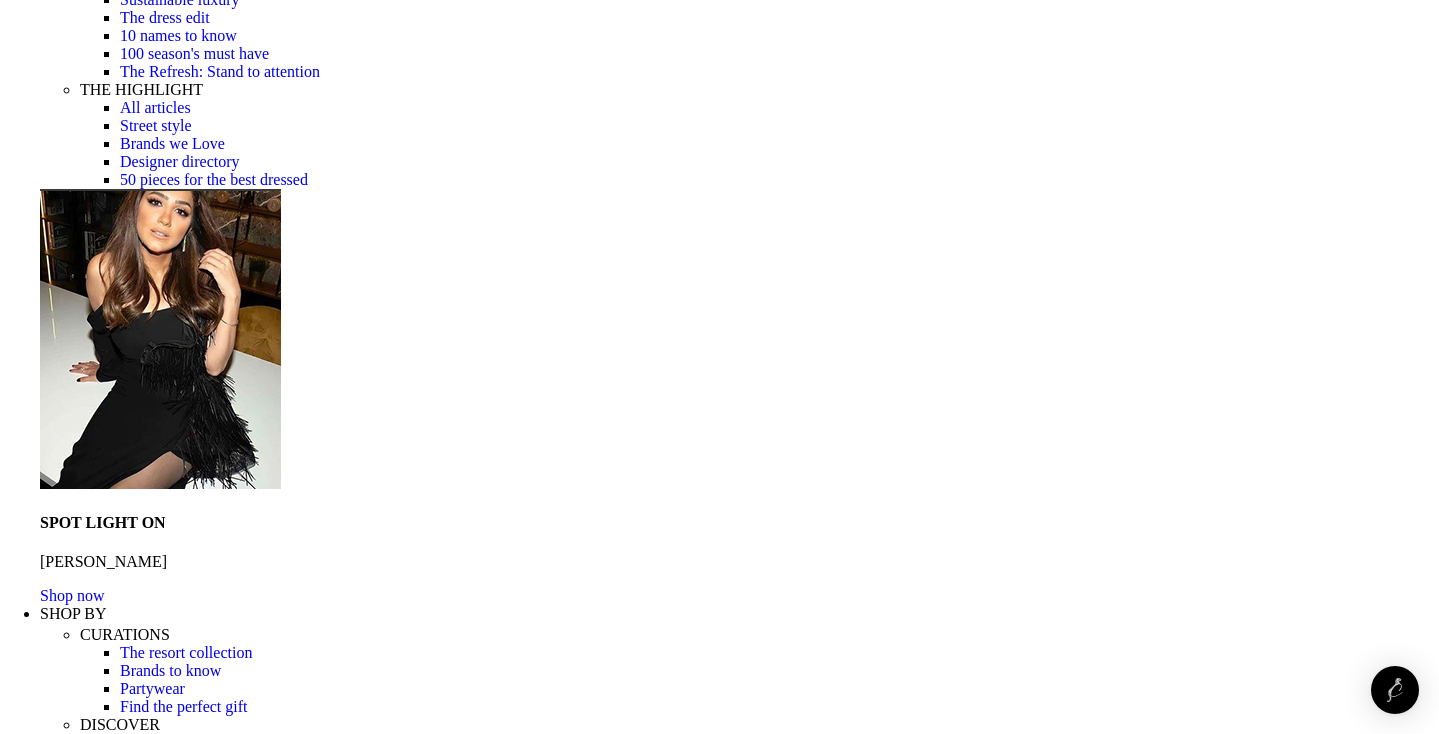 click on "Shipping" at bounding box center (30, 15983) 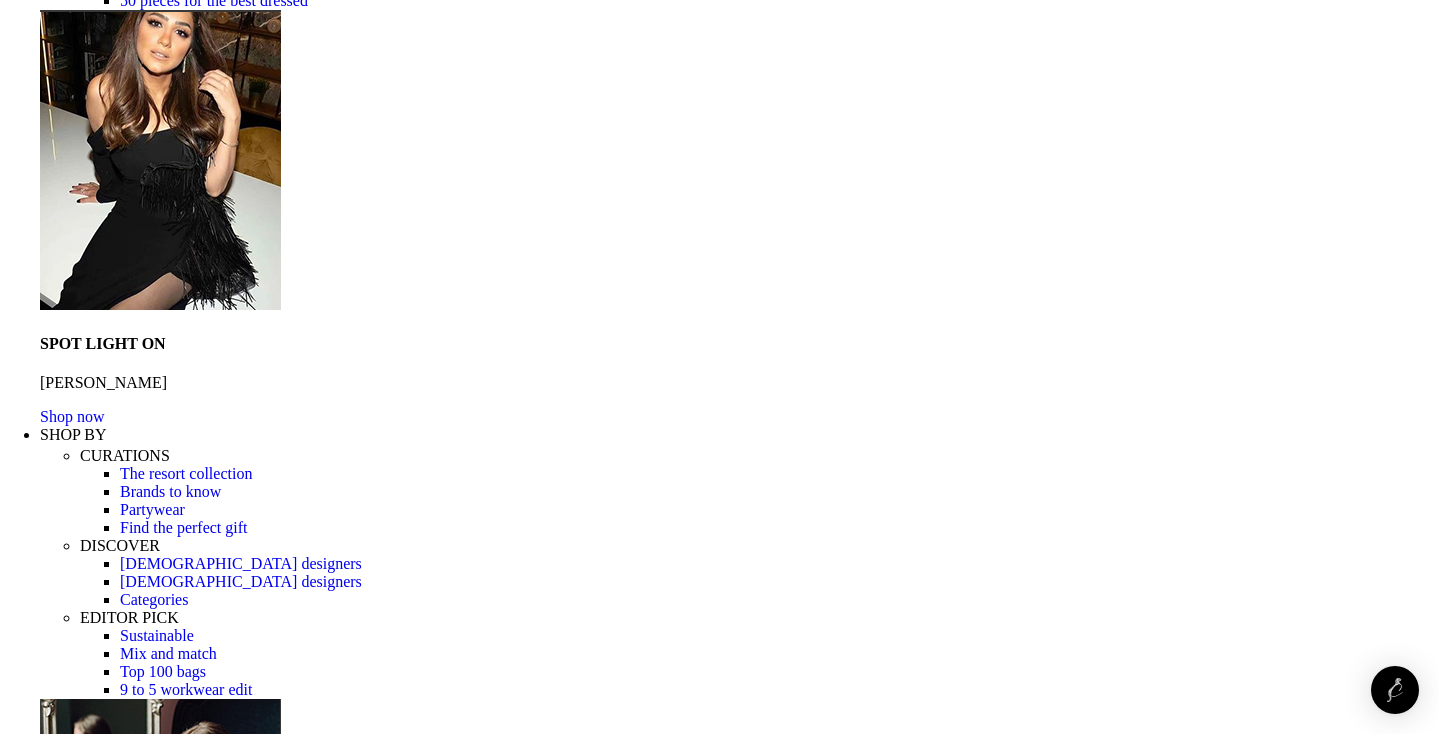 scroll, scrollTop: 788, scrollLeft: 0, axis: vertical 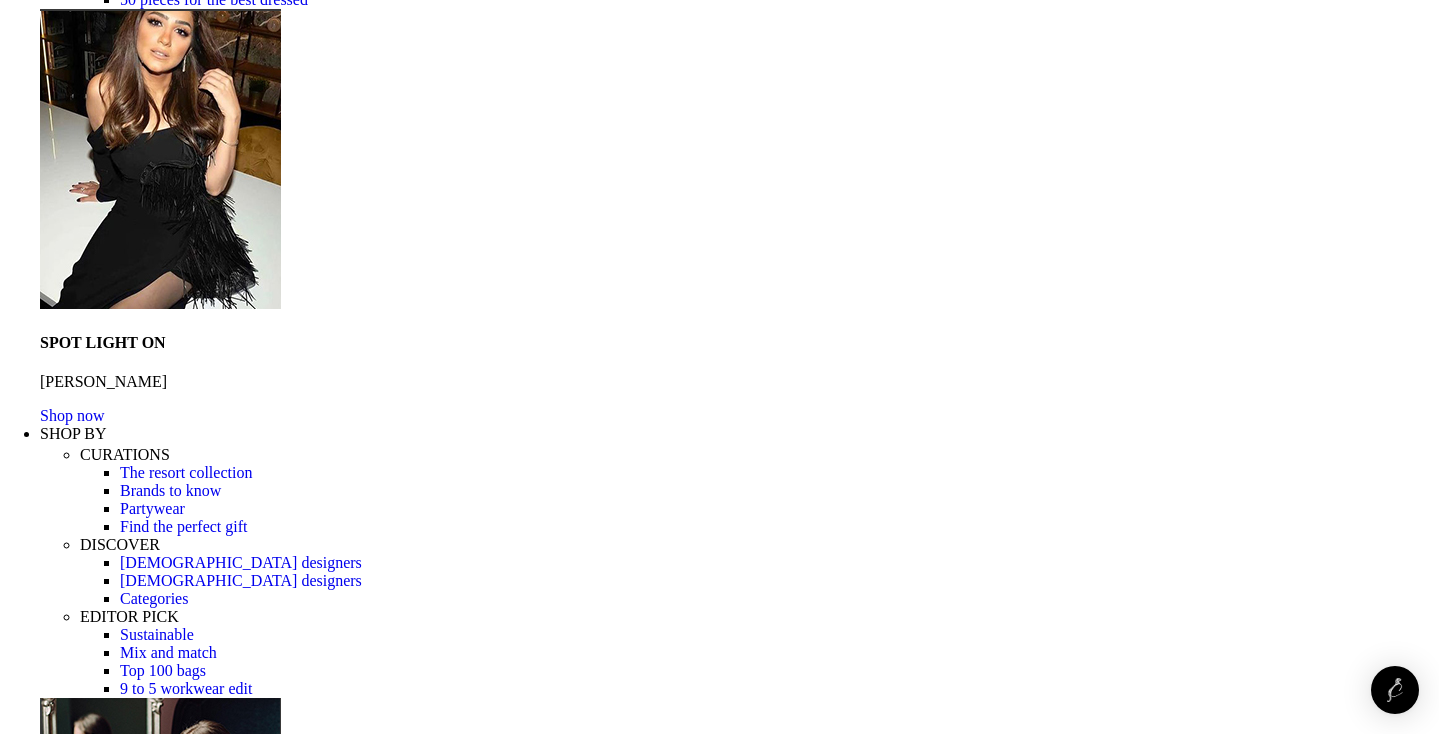 click at bounding box center (112, 15964) 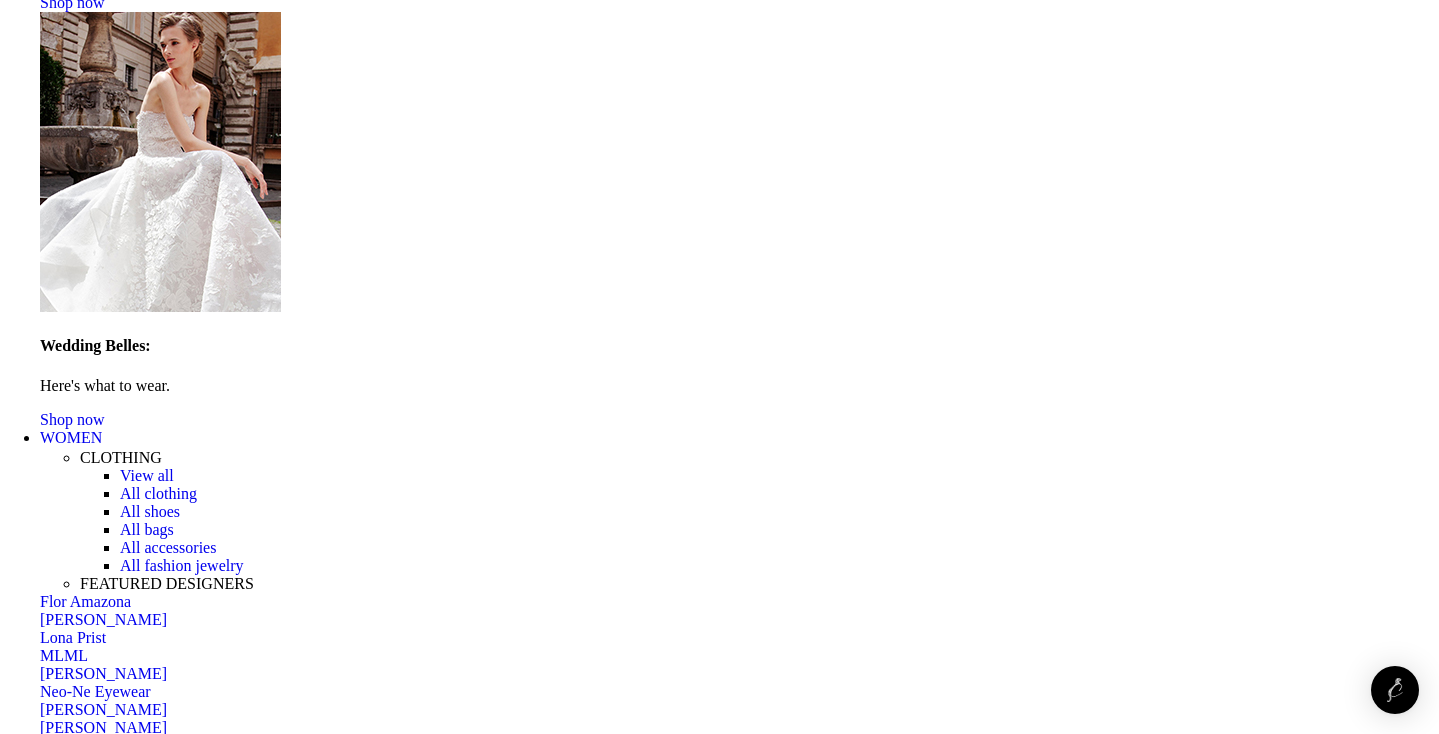 scroll, scrollTop: 1893, scrollLeft: 0, axis: vertical 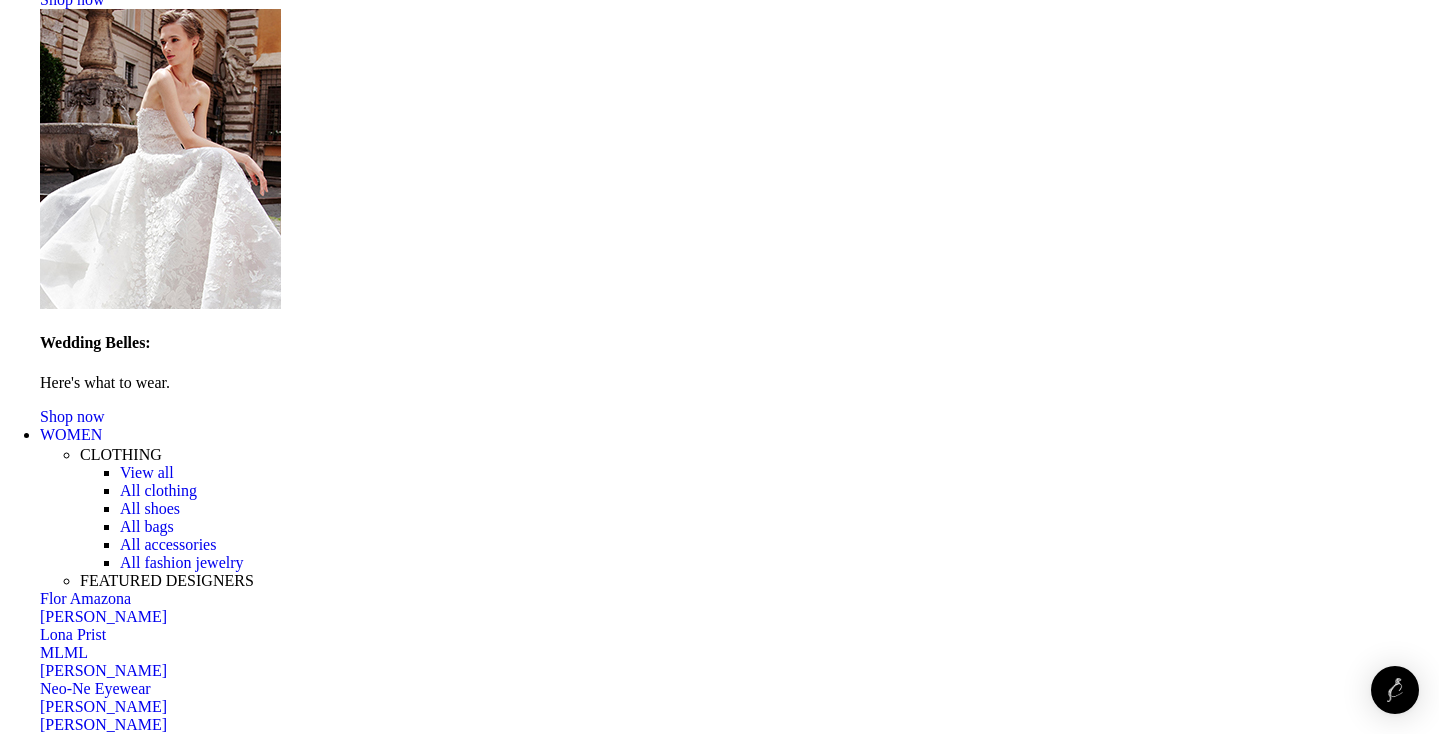 click at bounding box center (268, 15600) 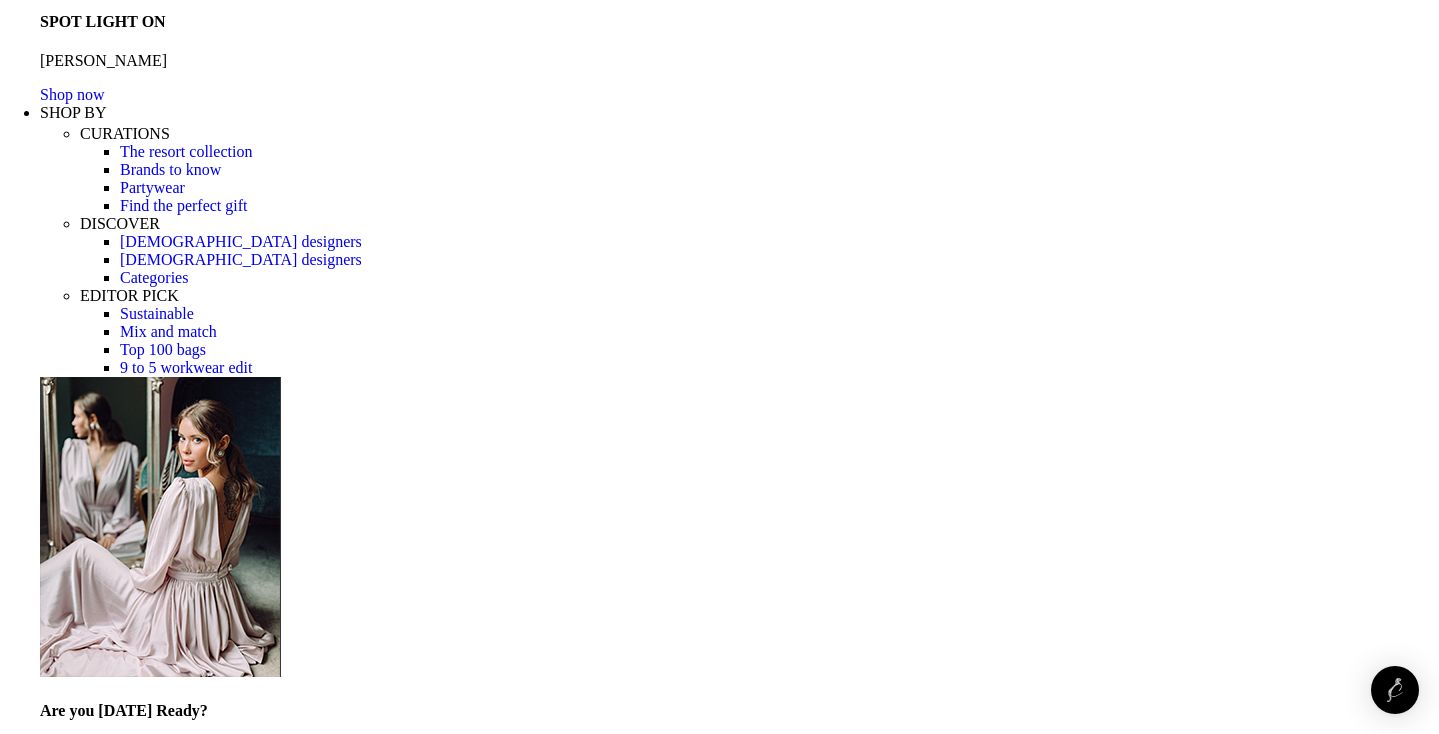 scroll, scrollTop: 1108, scrollLeft: 0, axis: vertical 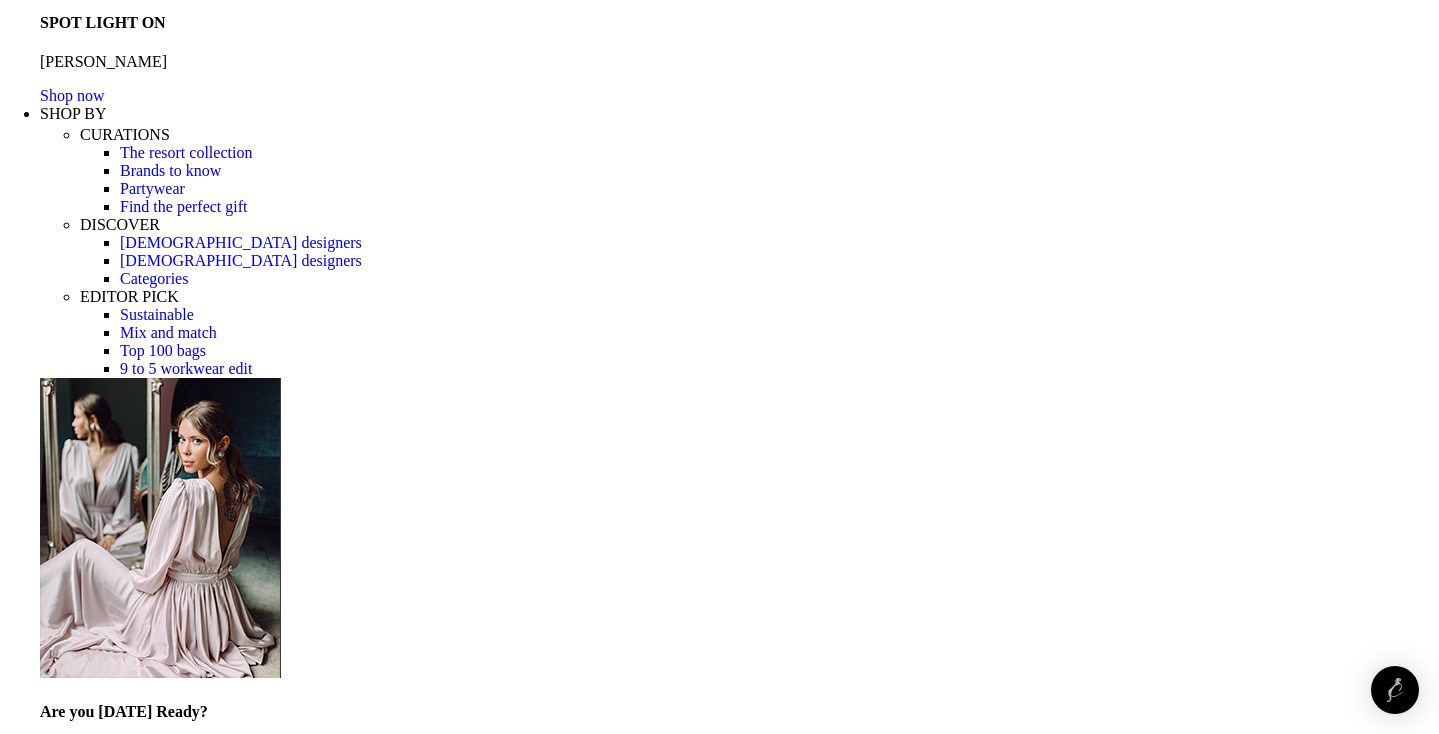 click at bounding box center (190, 16928) 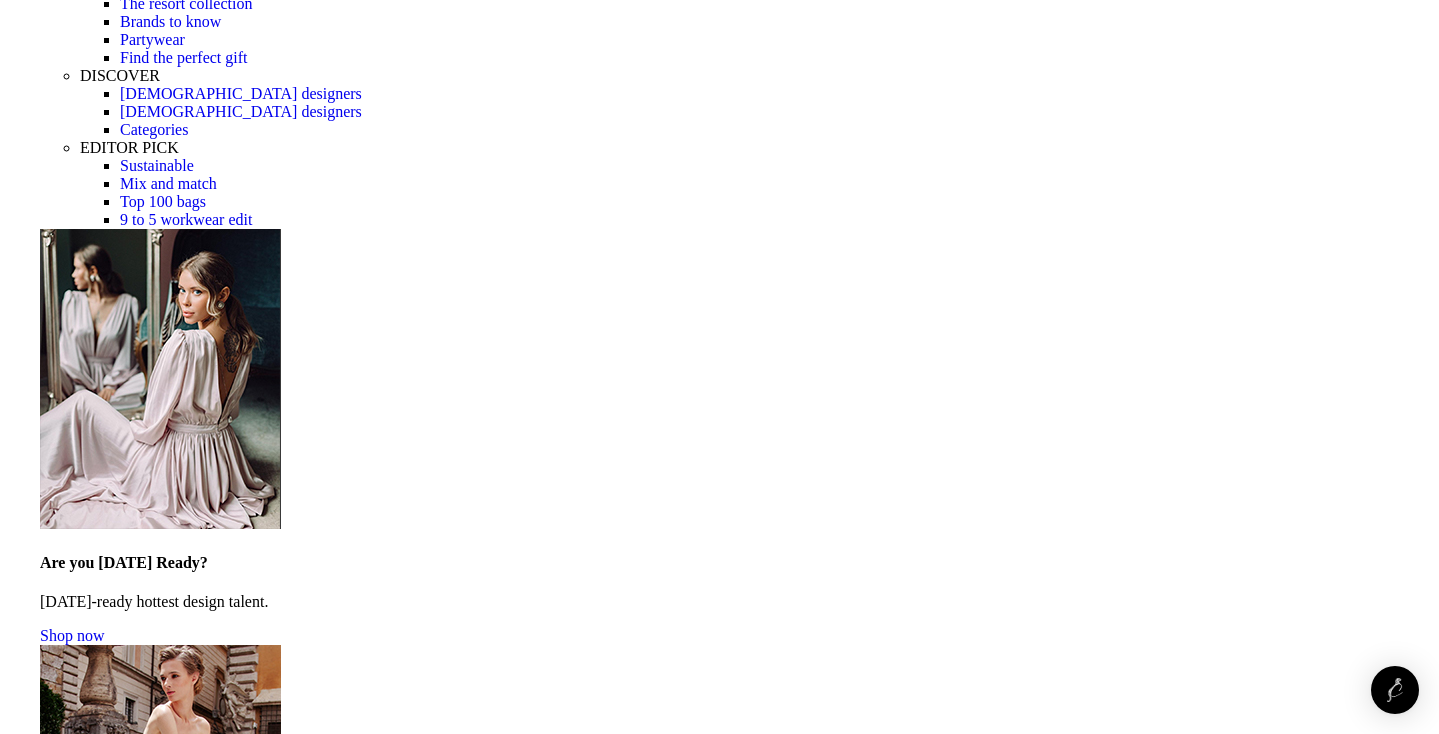 scroll, scrollTop: 1258, scrollLeft: 0, axis: vertical 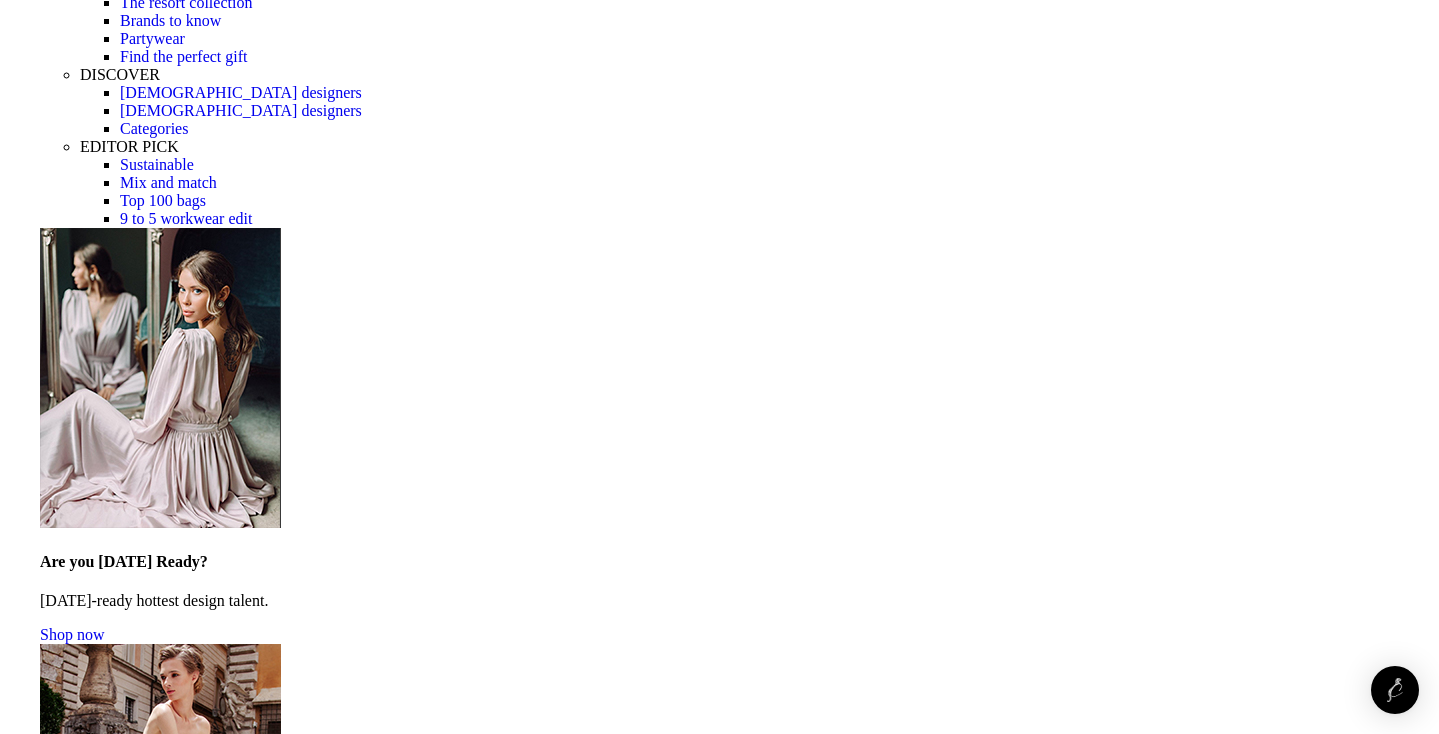 click at bounding box center (295, 16975) 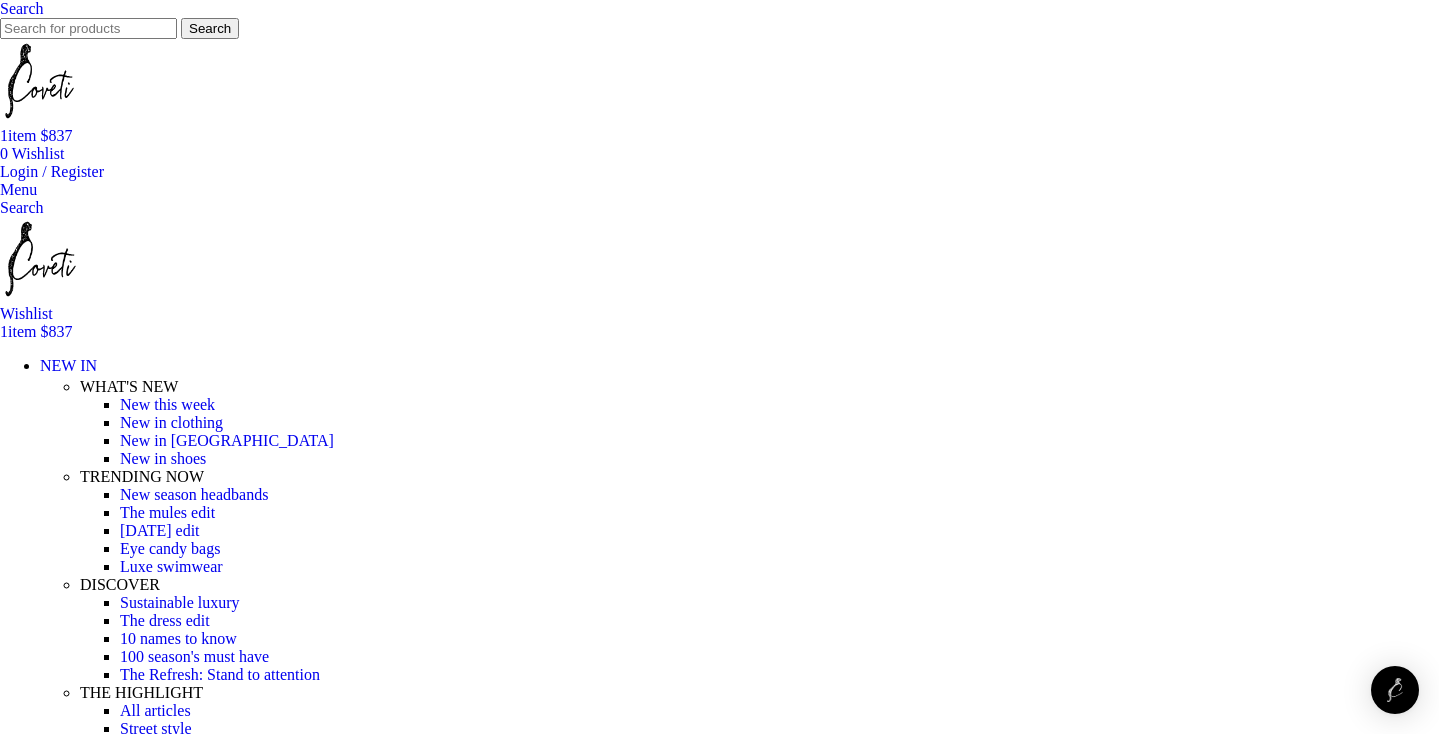 scroll, scrollTop: 0, scrollLeft: 0, axis: both 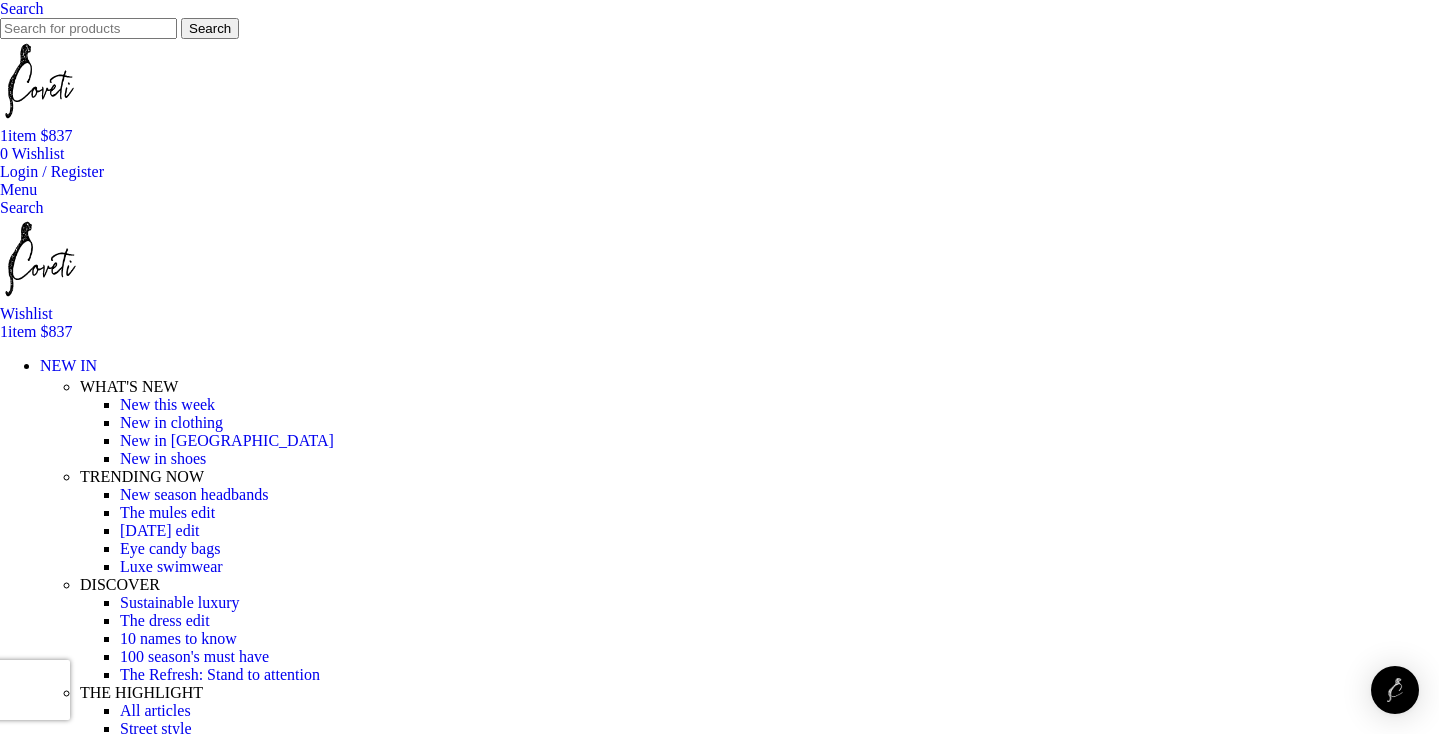 click on "NEW IN" at bounding box center [68, 365] 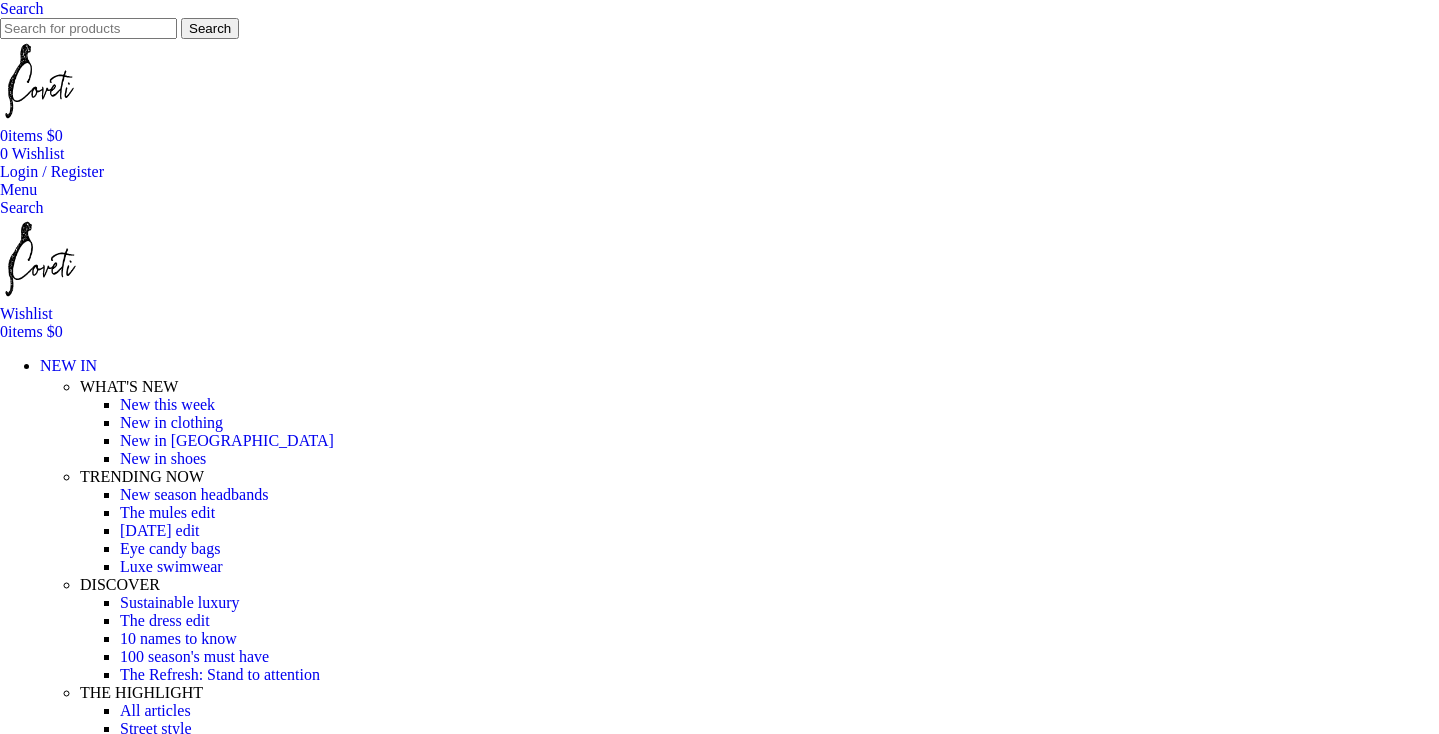 scroll, scrollTop: 0, scrollLeft: 0, axis: both 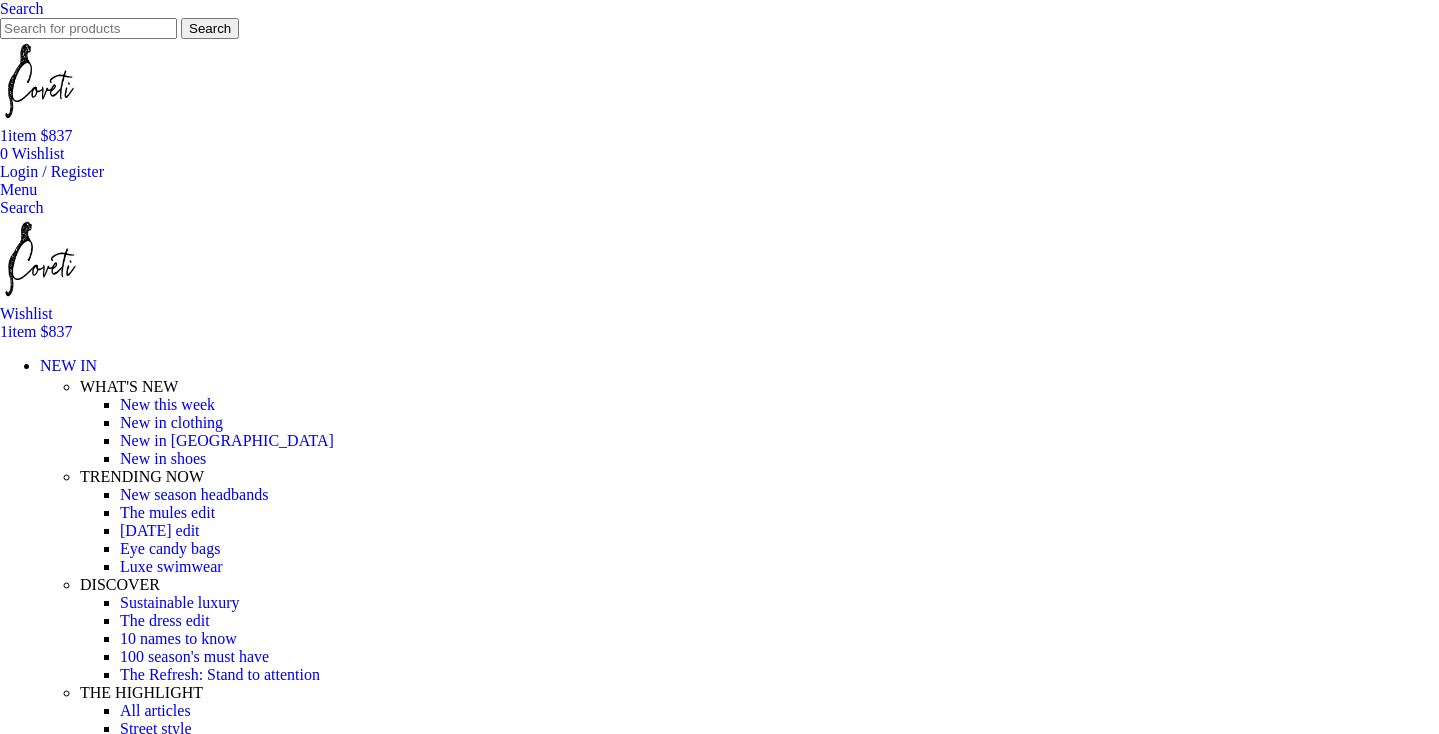 click on "Home" at bounding box center (19, 15802) 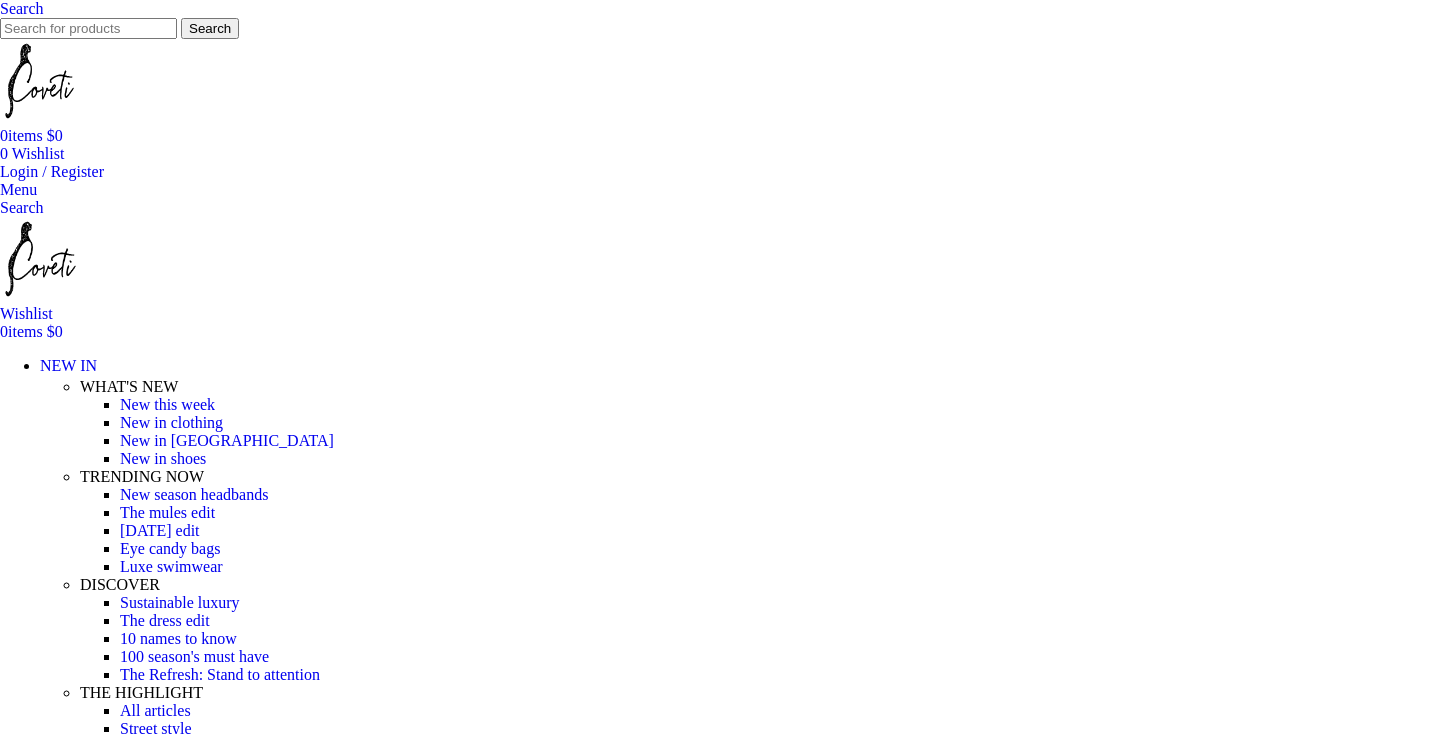 scroll, scrollTop: 0, scrollLeft: 0, axis: both 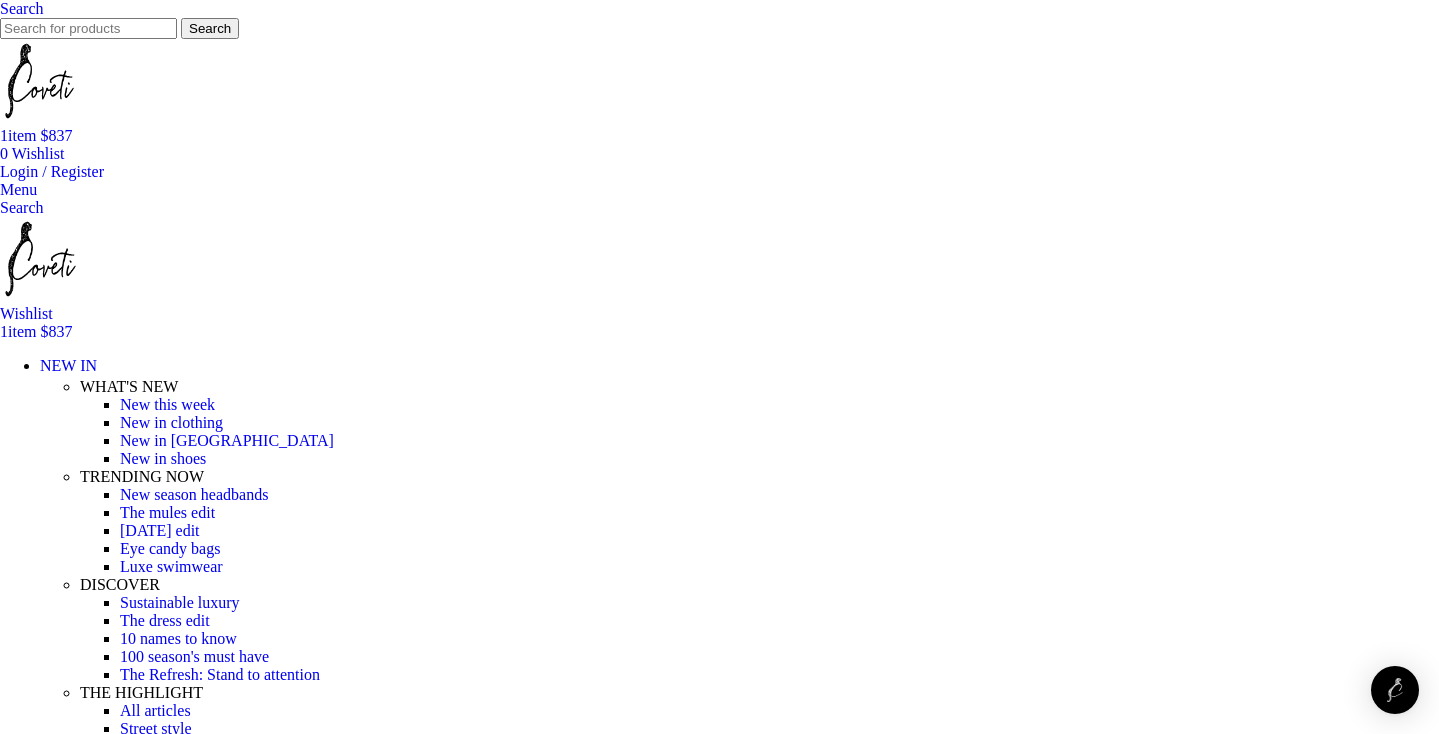 click on "1  item" at bounding box center (20, 135) 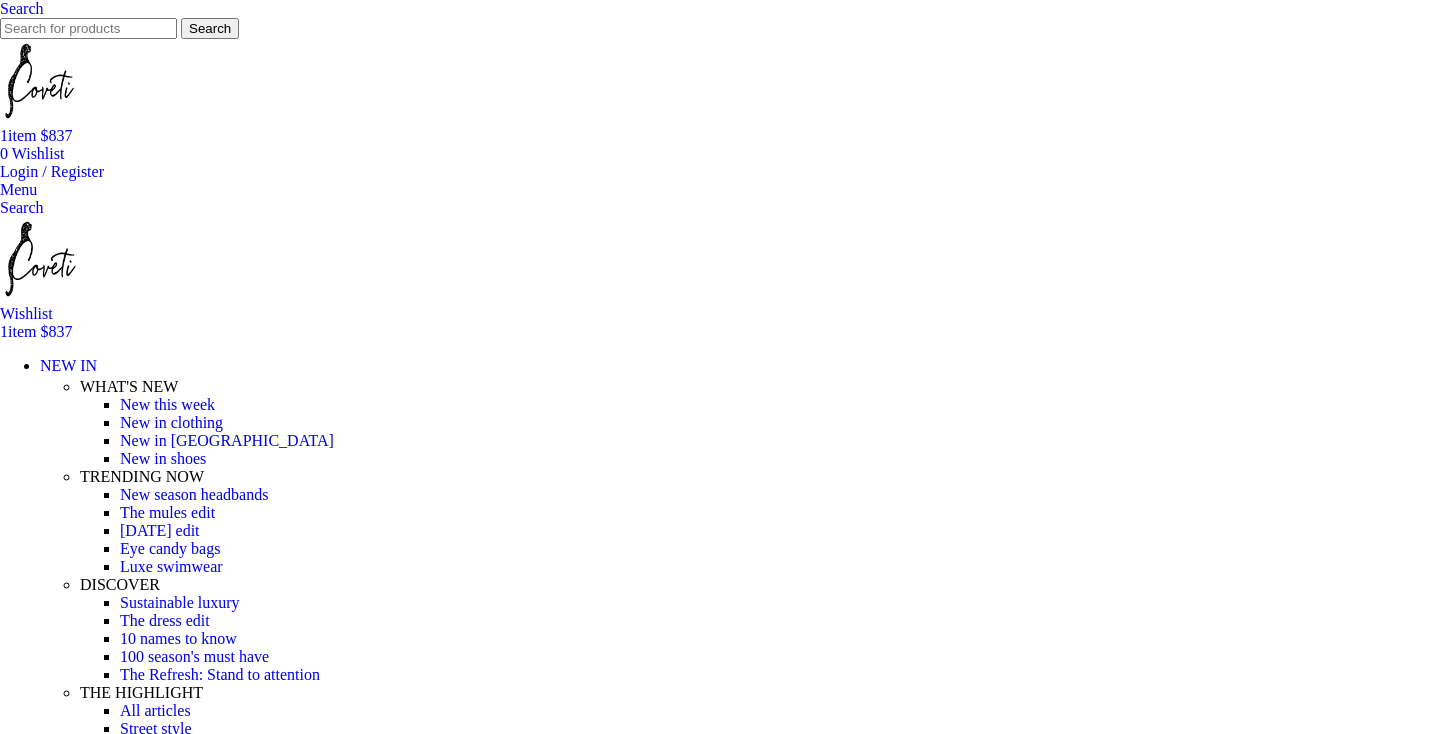 scroll, scrollTop: 0, scrollLeft: 0, axis: both 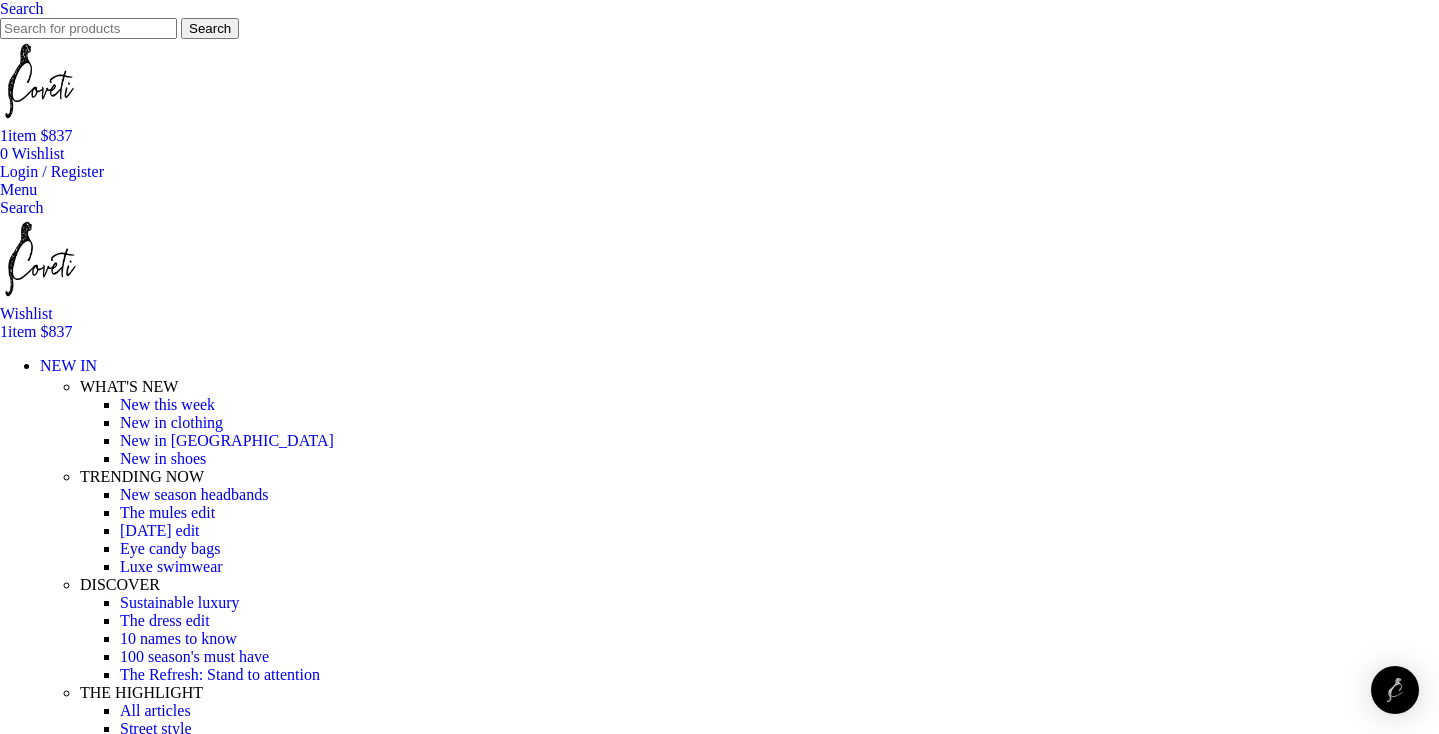 click at bounding box center [0, 171] 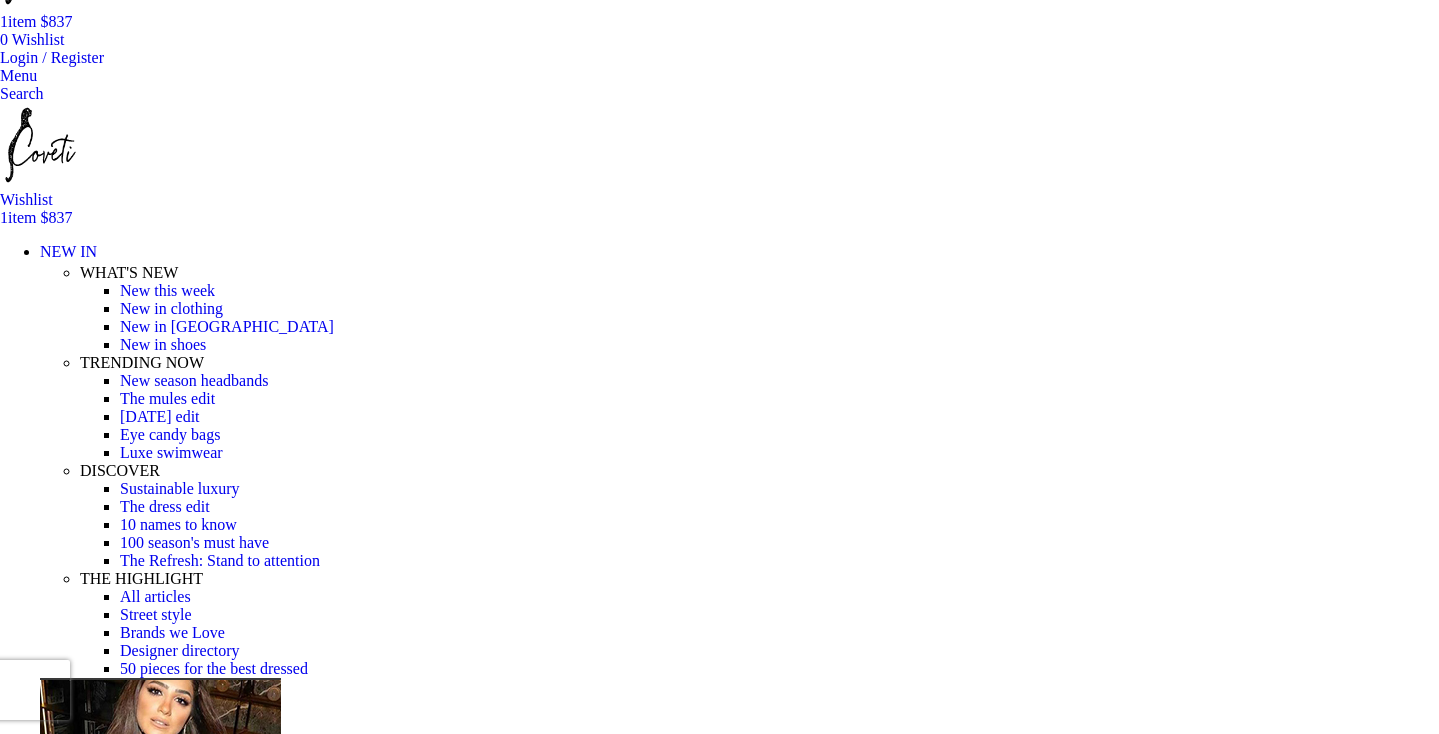 scroll, scrollTop: 183, scrollLeft: 0, axis: vertical 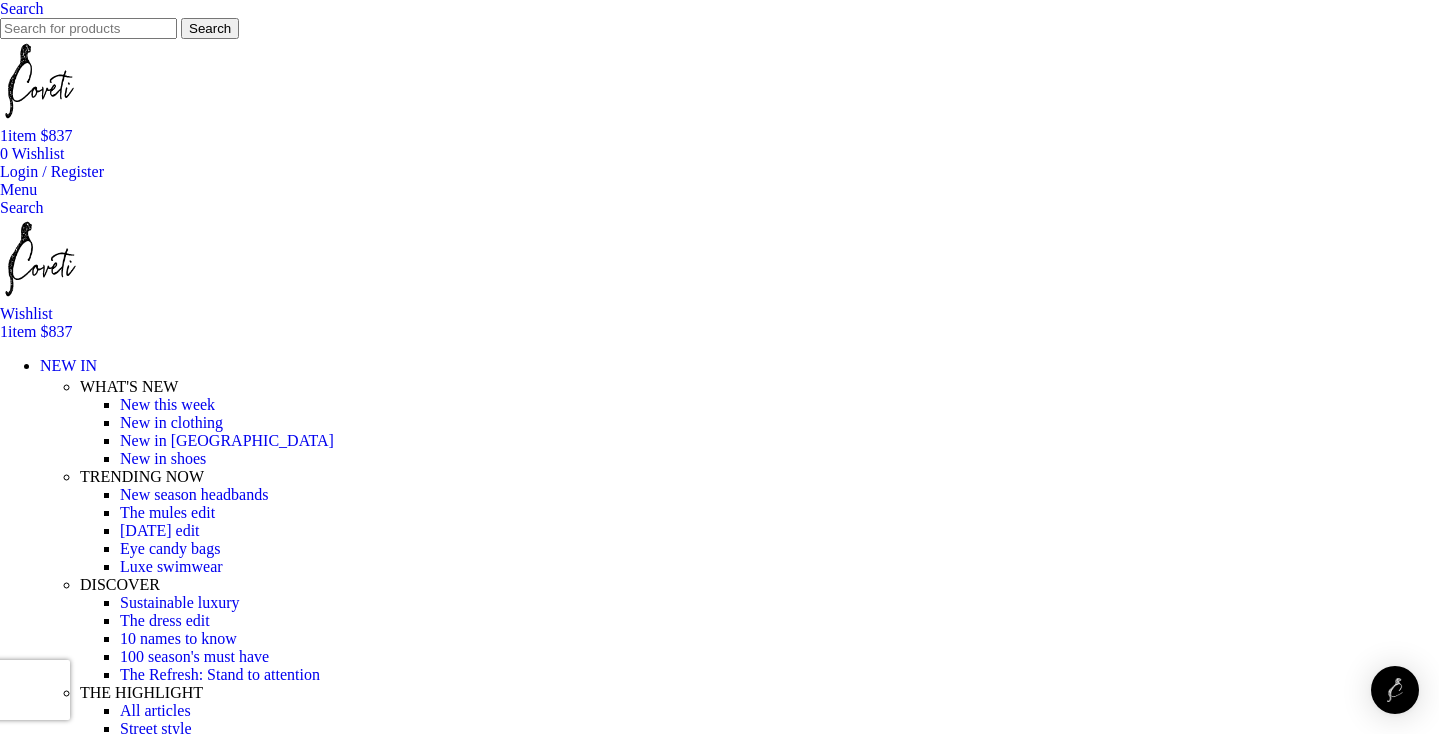 click on "1  item" at bounding box center [20, 135] 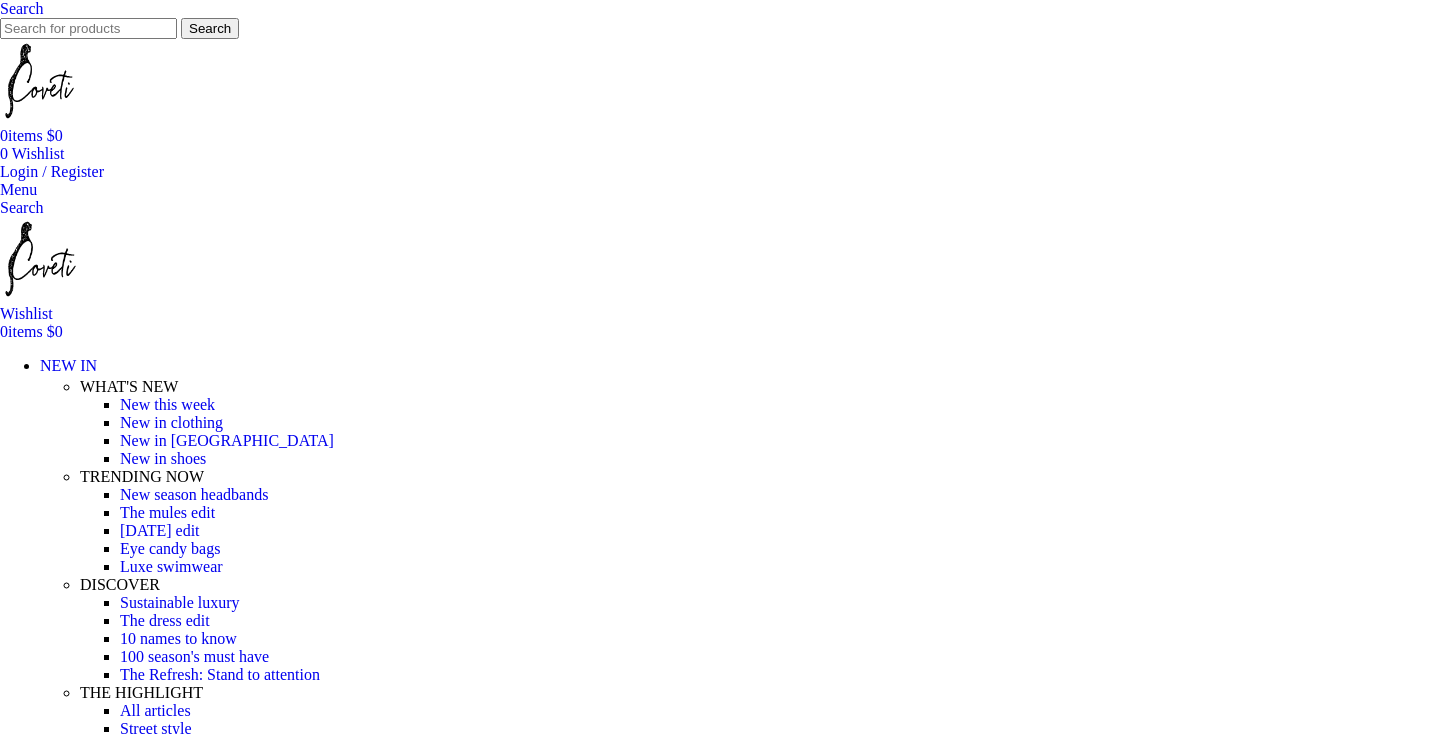 scroll, scrollTop: 0, scrollLeft: 0, axis: both 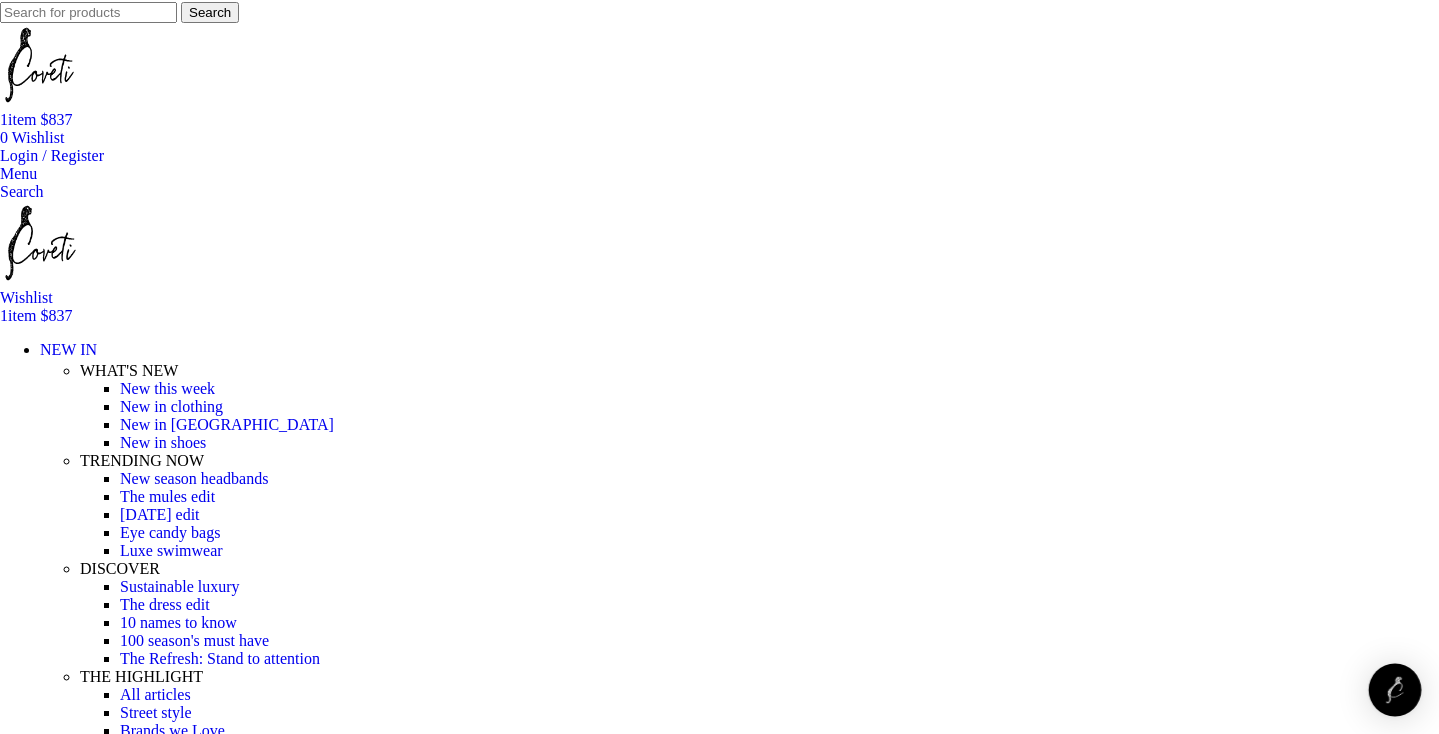 click at bounding box center (1395, 690) 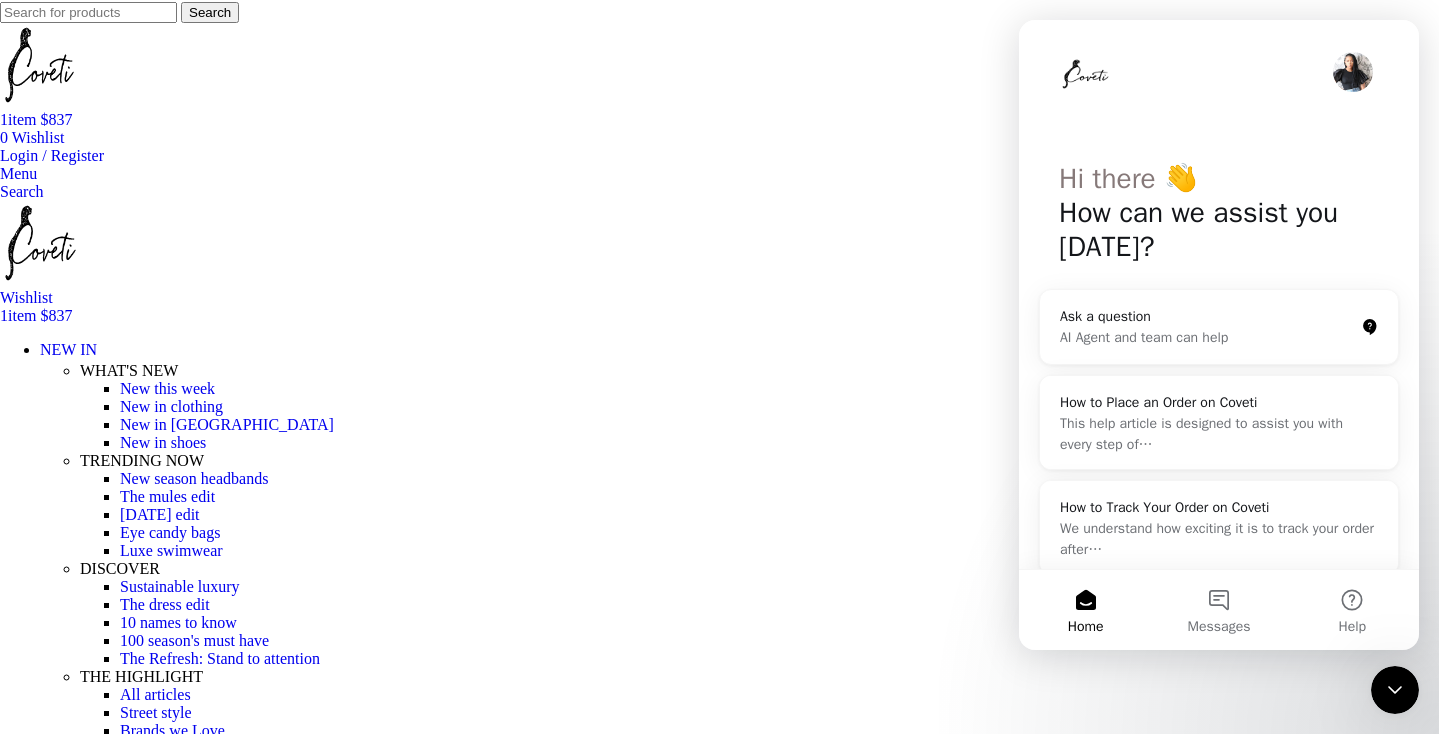 scroll, scrollTop: 0, scrollLeft: 0, axis: both 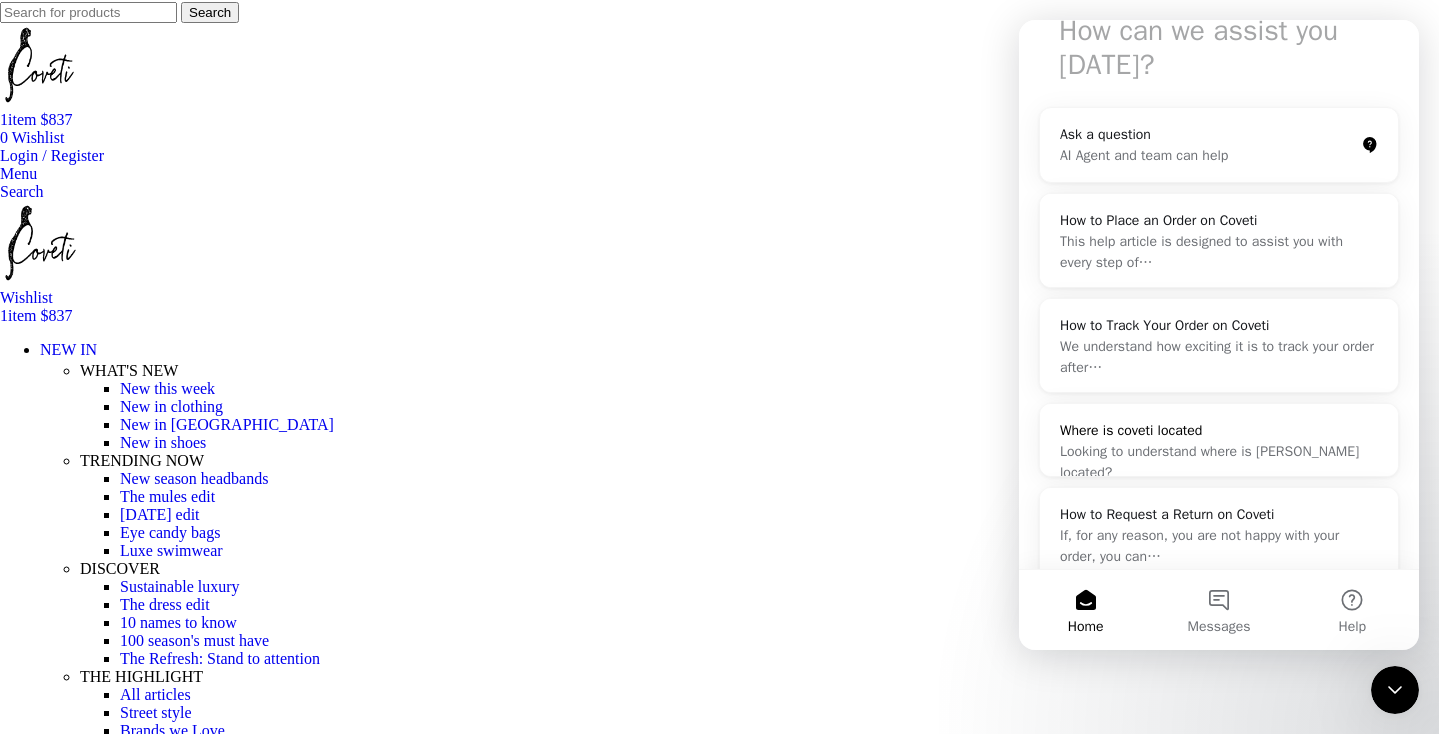 click on "Looking to understand where is [PERSON_NAME] located?" at bounding box center [1219, 462] 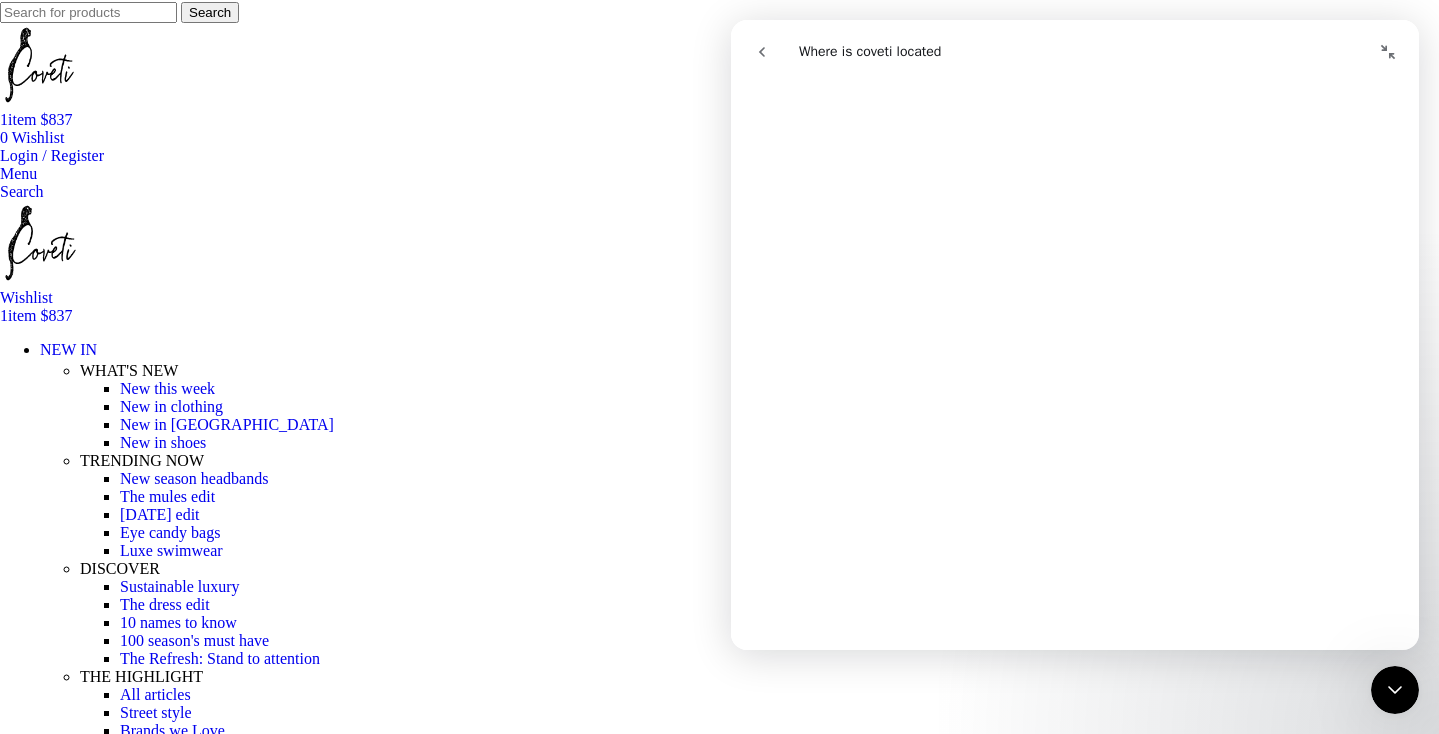 scroll, scrollTop: 214, scrollLeft: 0, axis: vertical 